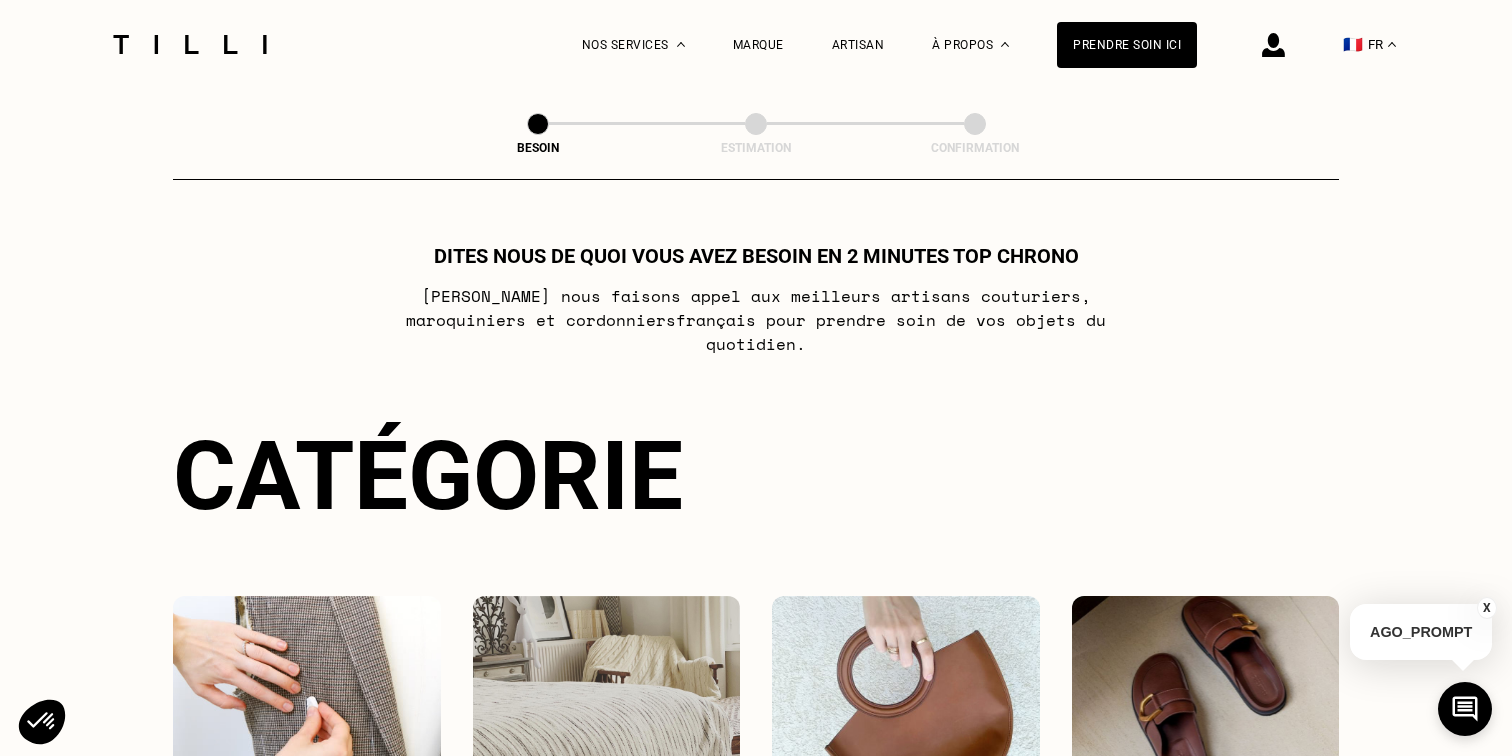 scroll, scrollTop: 553, scrollLeft: 0, axis: vertical 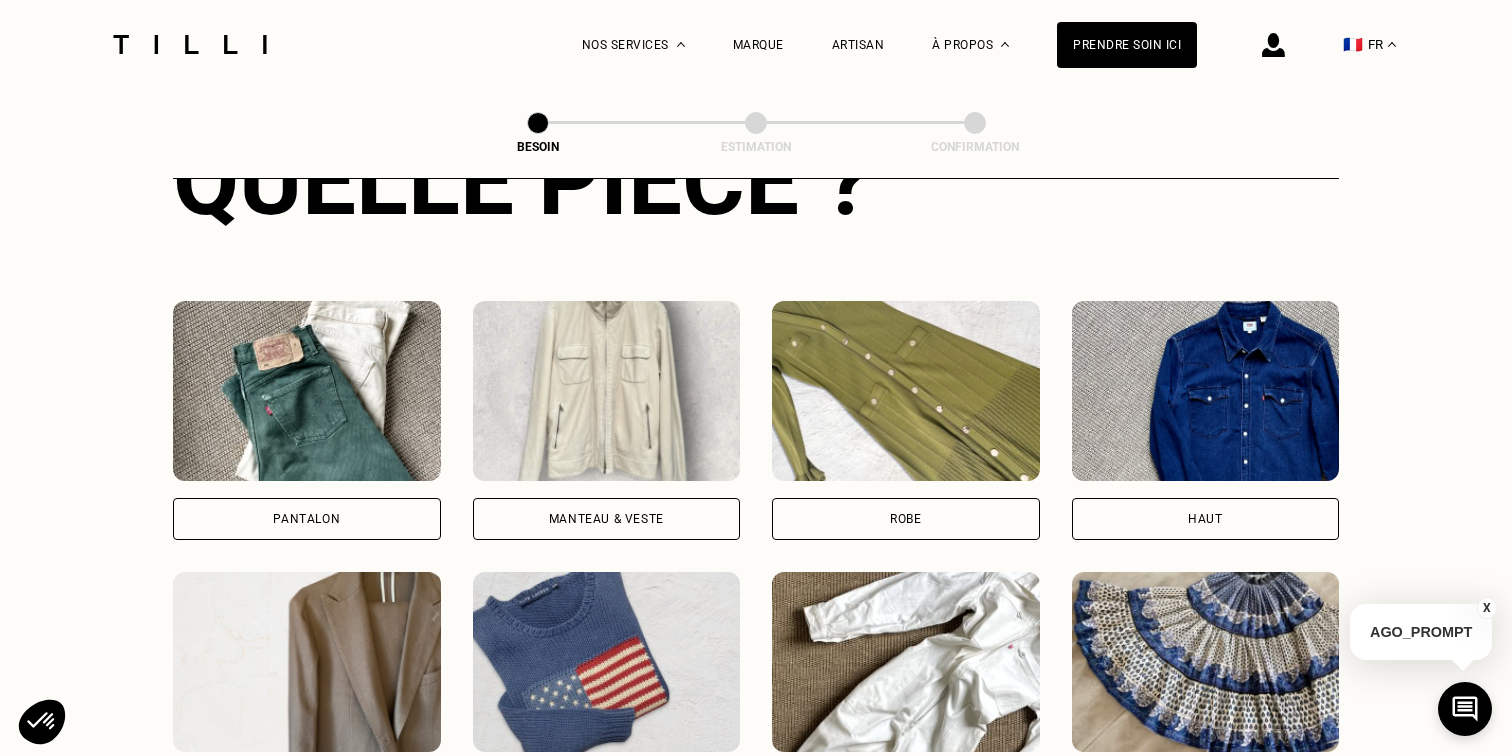 click on "Robe" at bounding box center (906, 519) 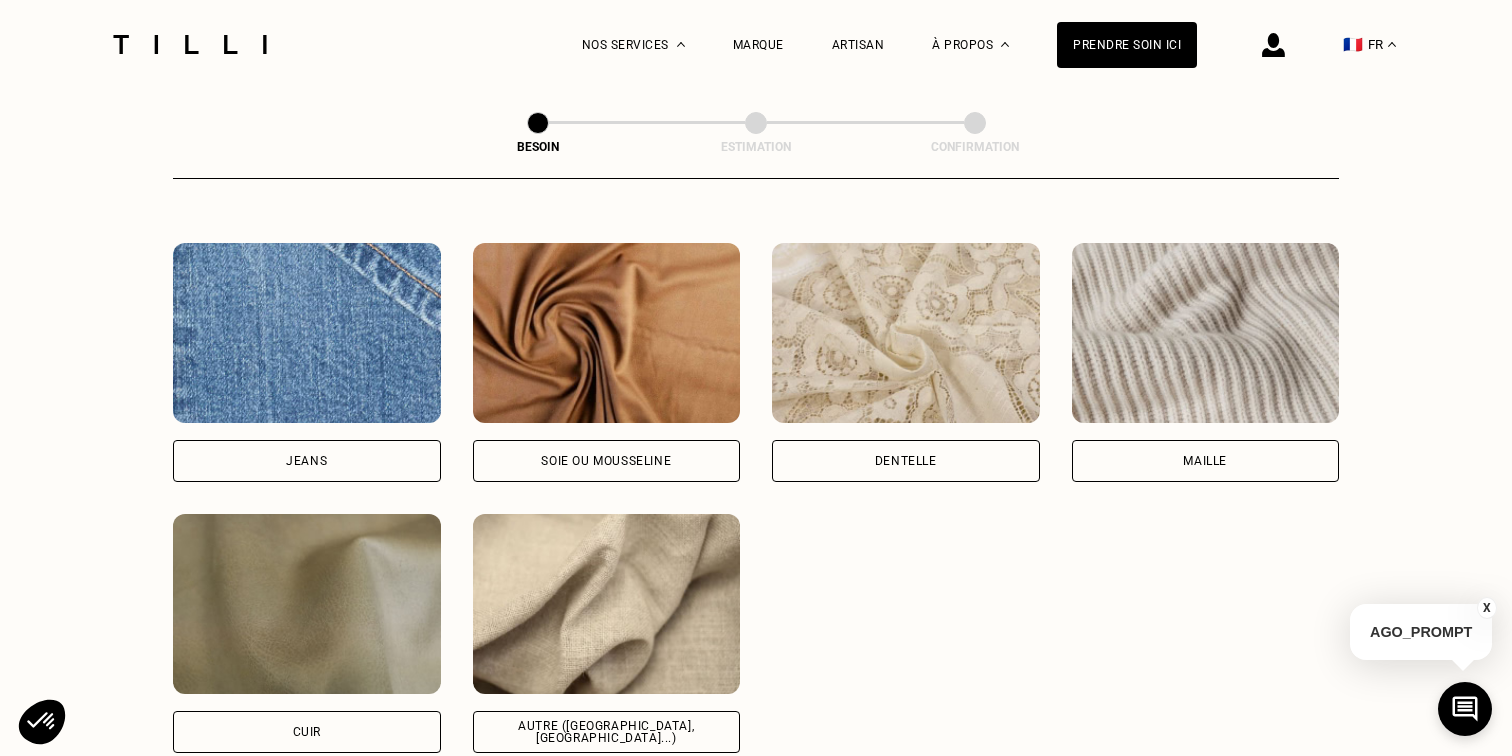 scroll, scrollTop: 2101, scrollLeft: 0, axis: vertical 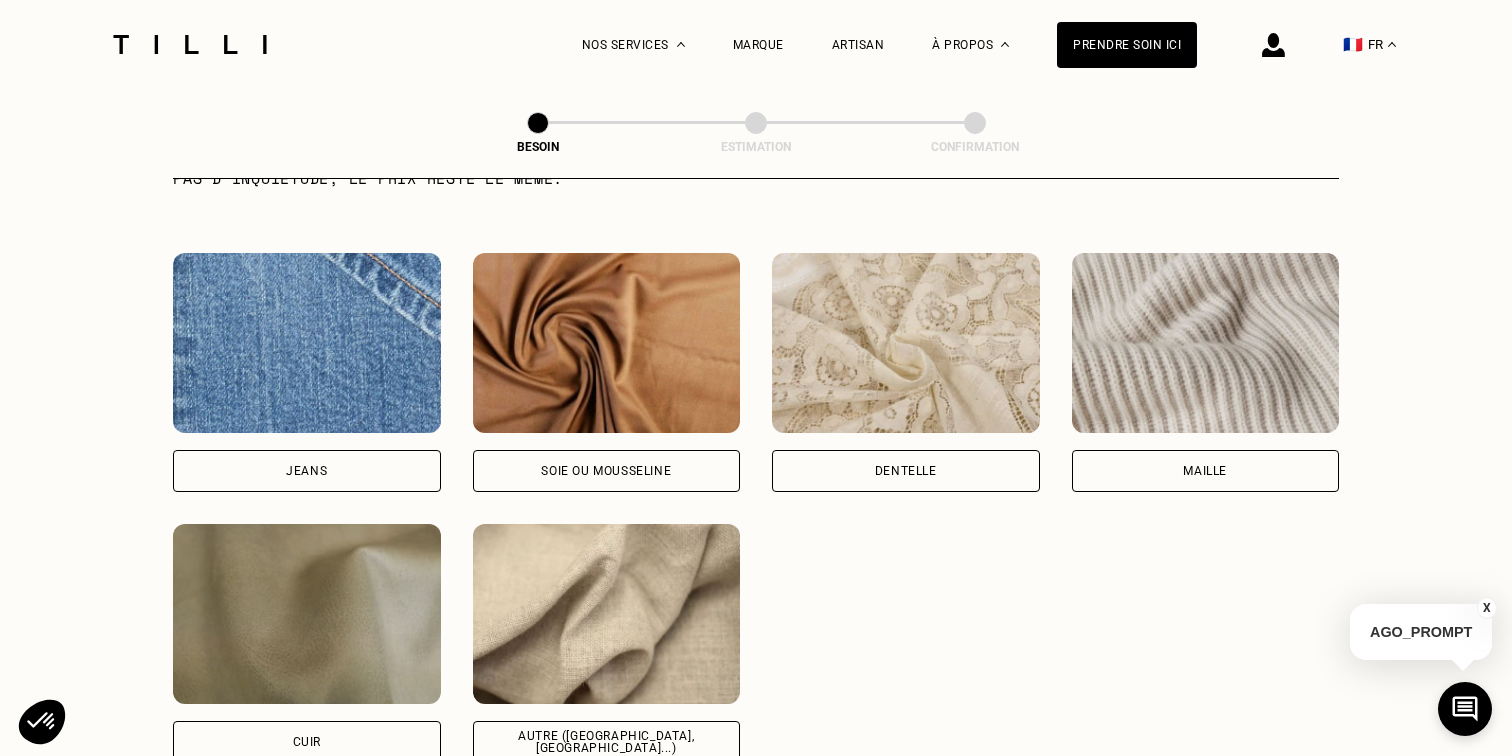 click on "Soie ou mousseline" at bounding box center [606, 471] 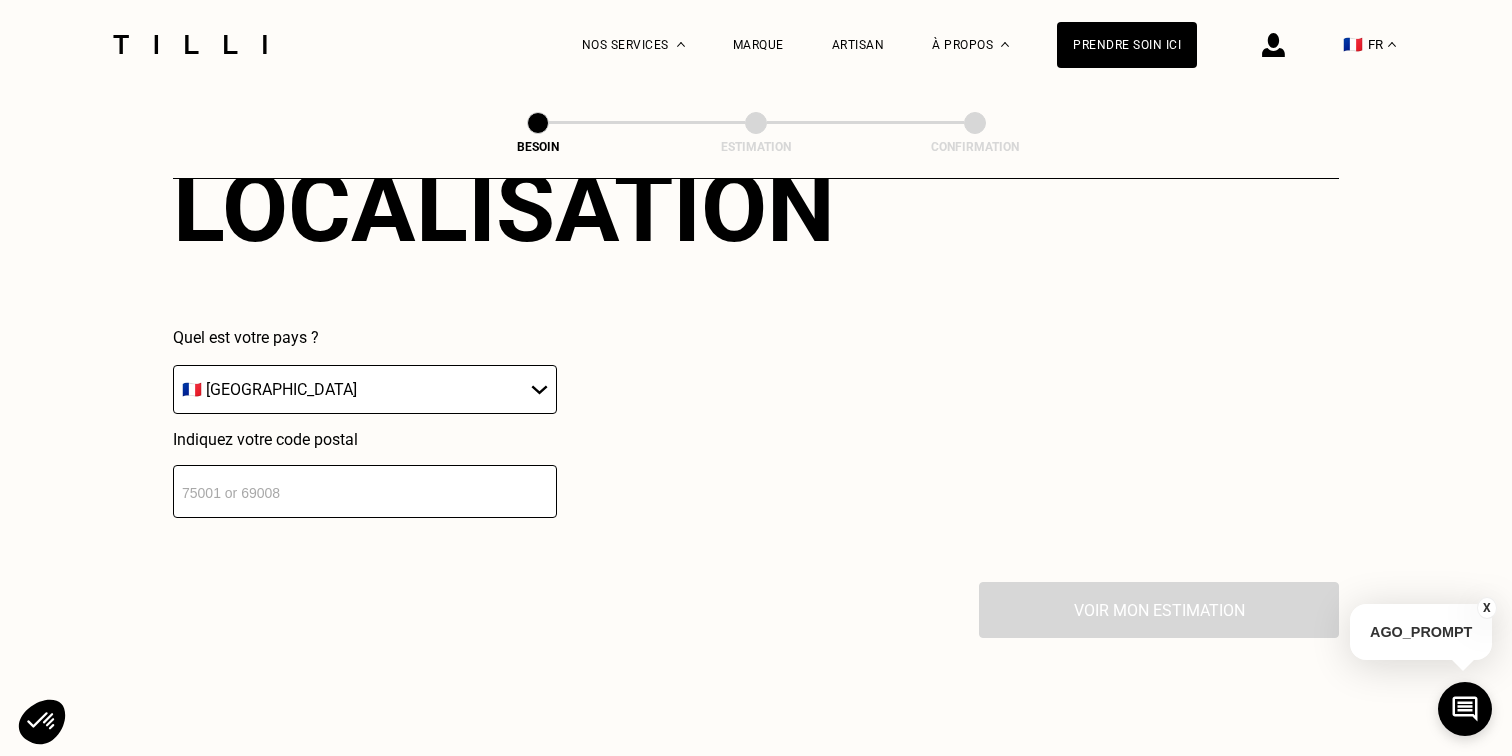 scroll, scrollTop: 2842, scrollLeft: 0, axis: vertical 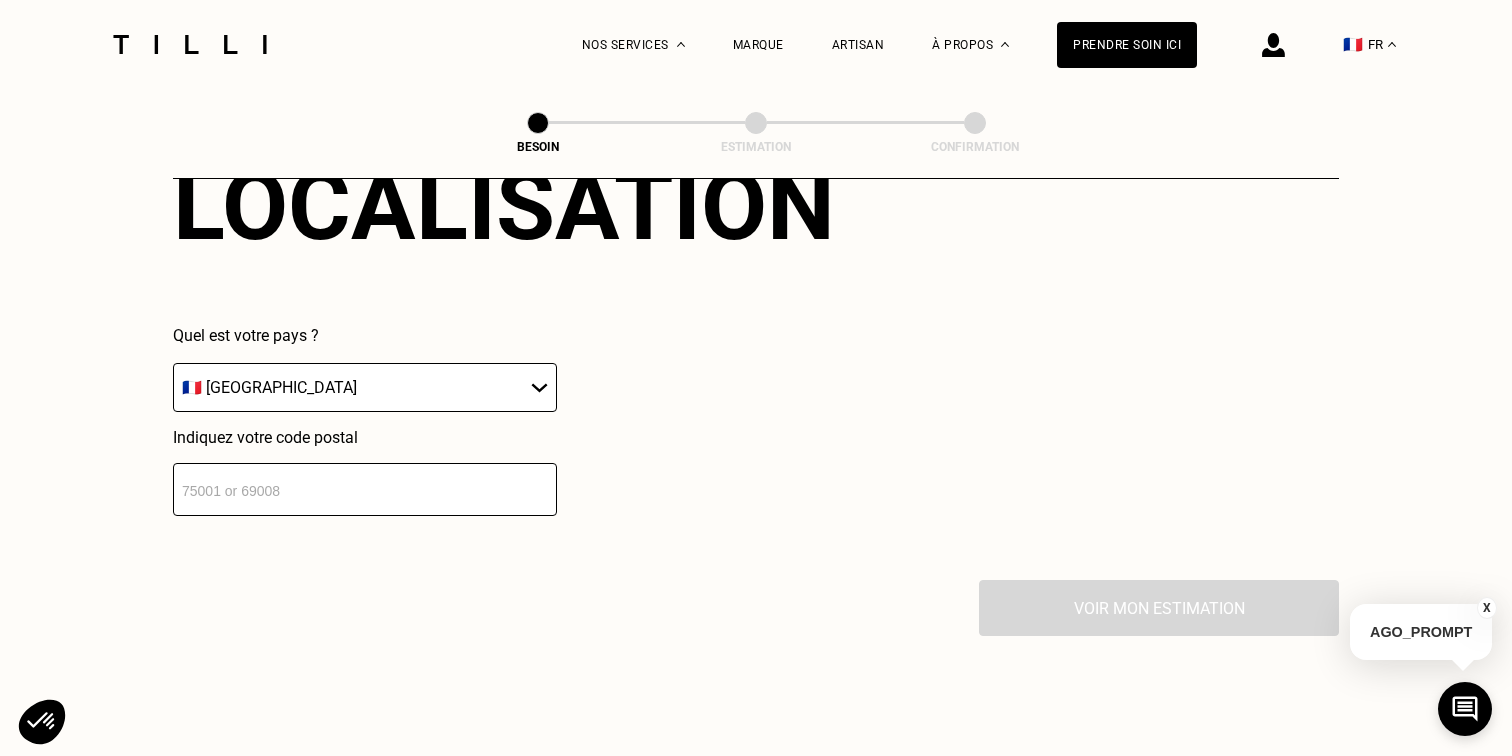click at bounding box center (365, 489) 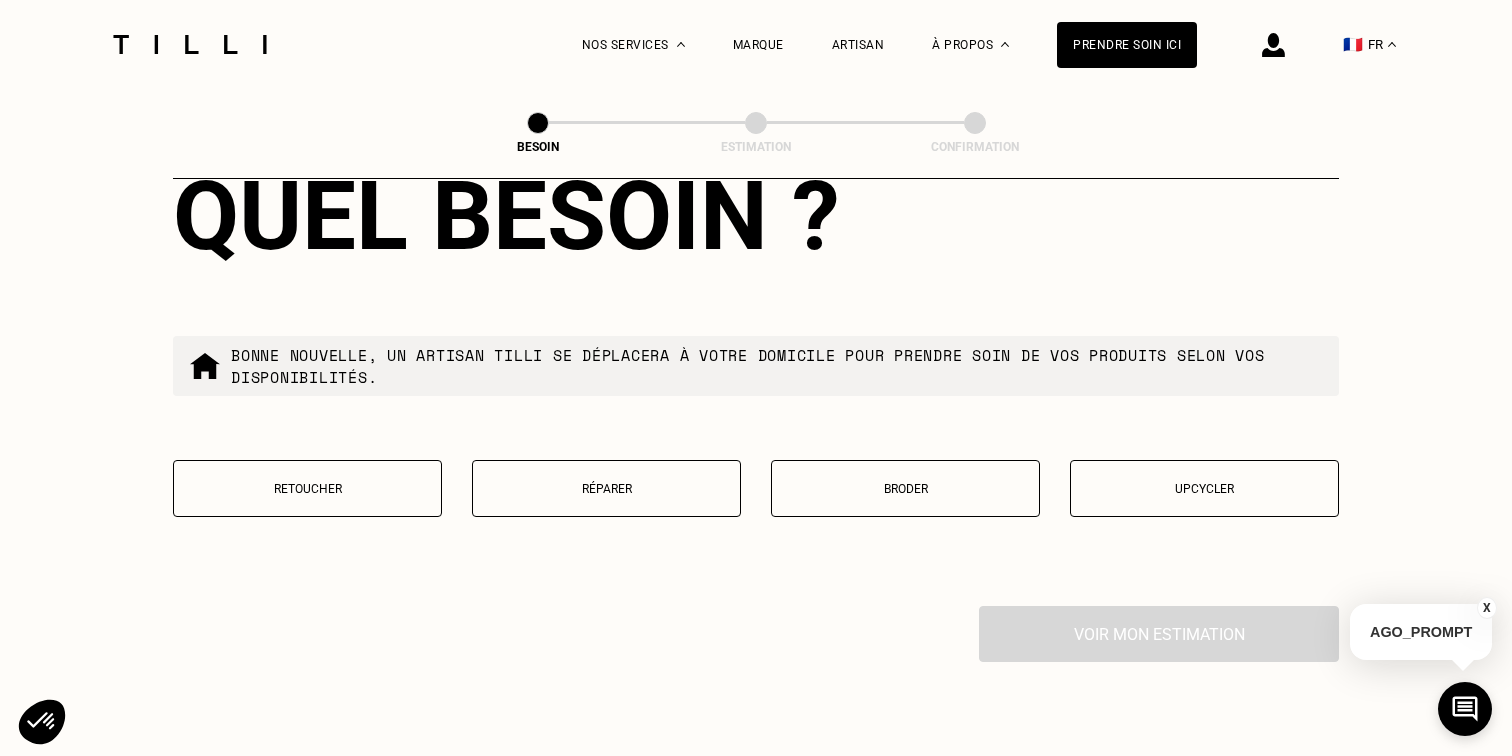scroll, scrollTop: 3330, scrollLeft: 0, axis: vertical 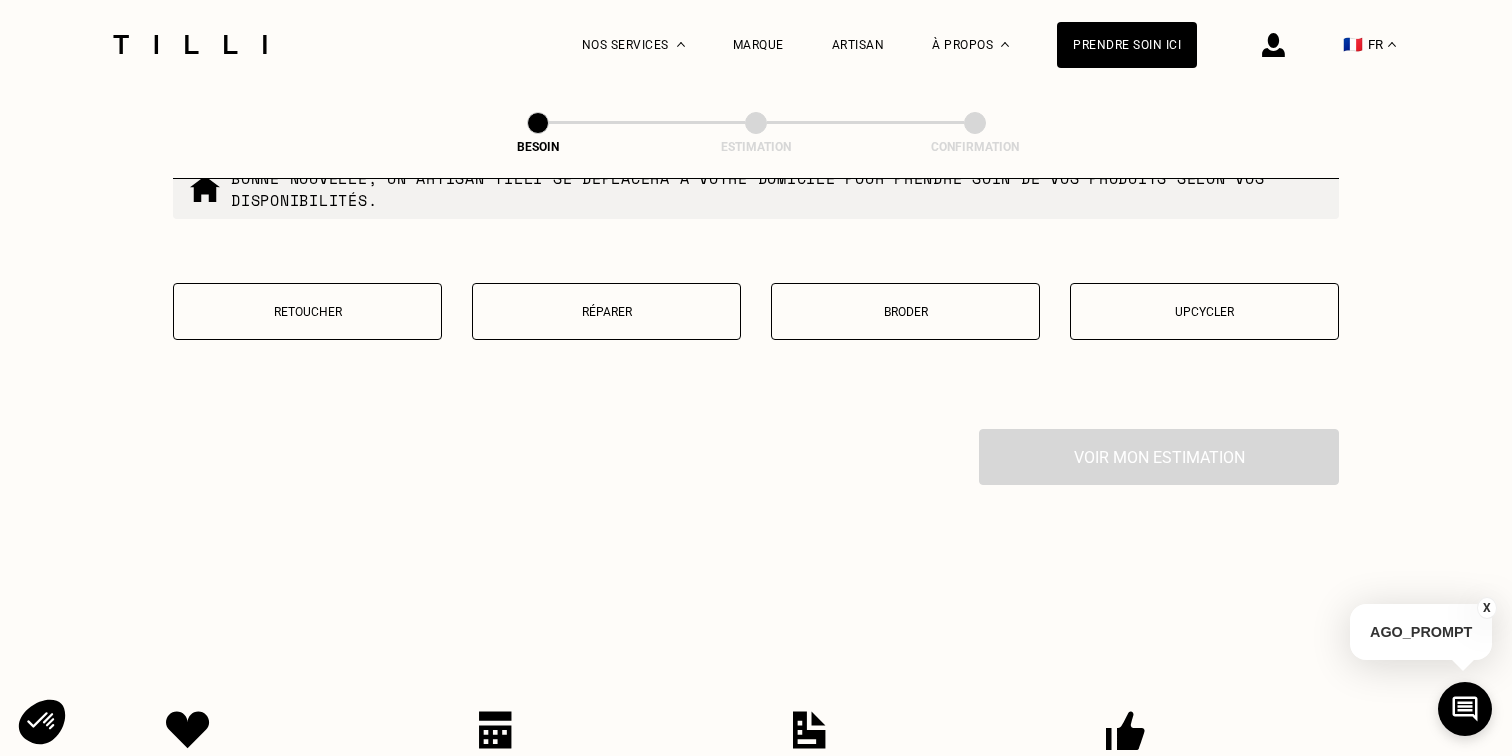 type on "35700" 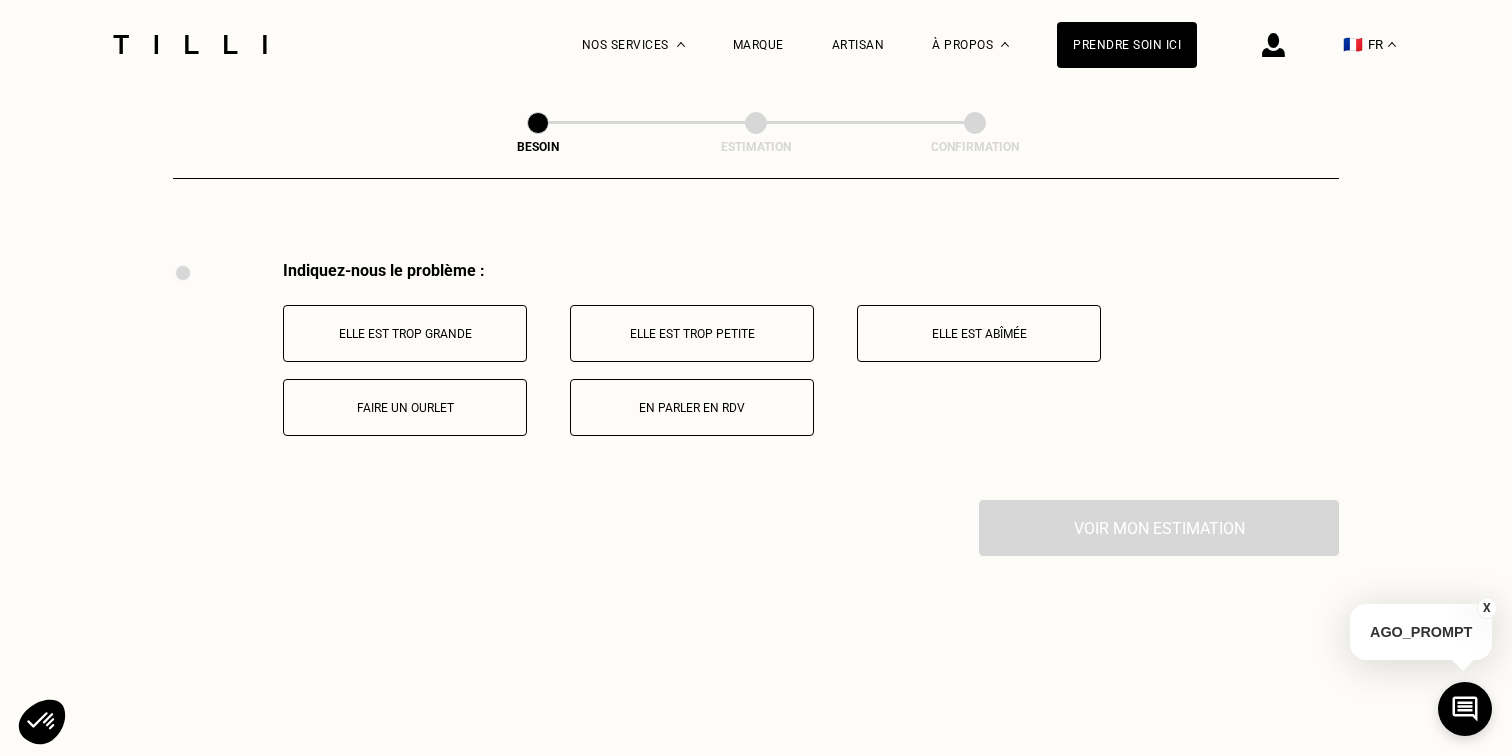 scroll, scrollTop: 3691, scrollLeft: 0, axis: vertical 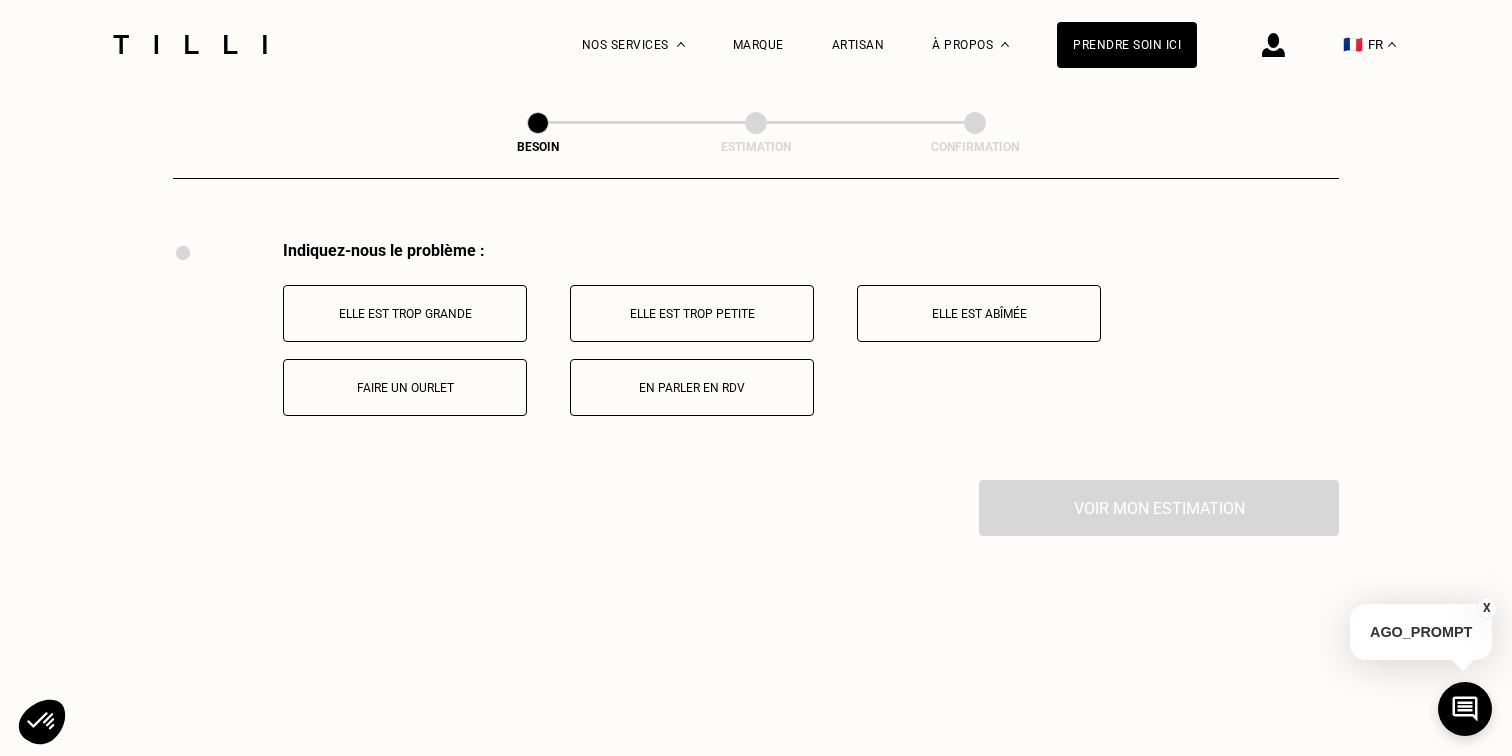 click on "Elle est trop grande" at bounding box center (405, 313) 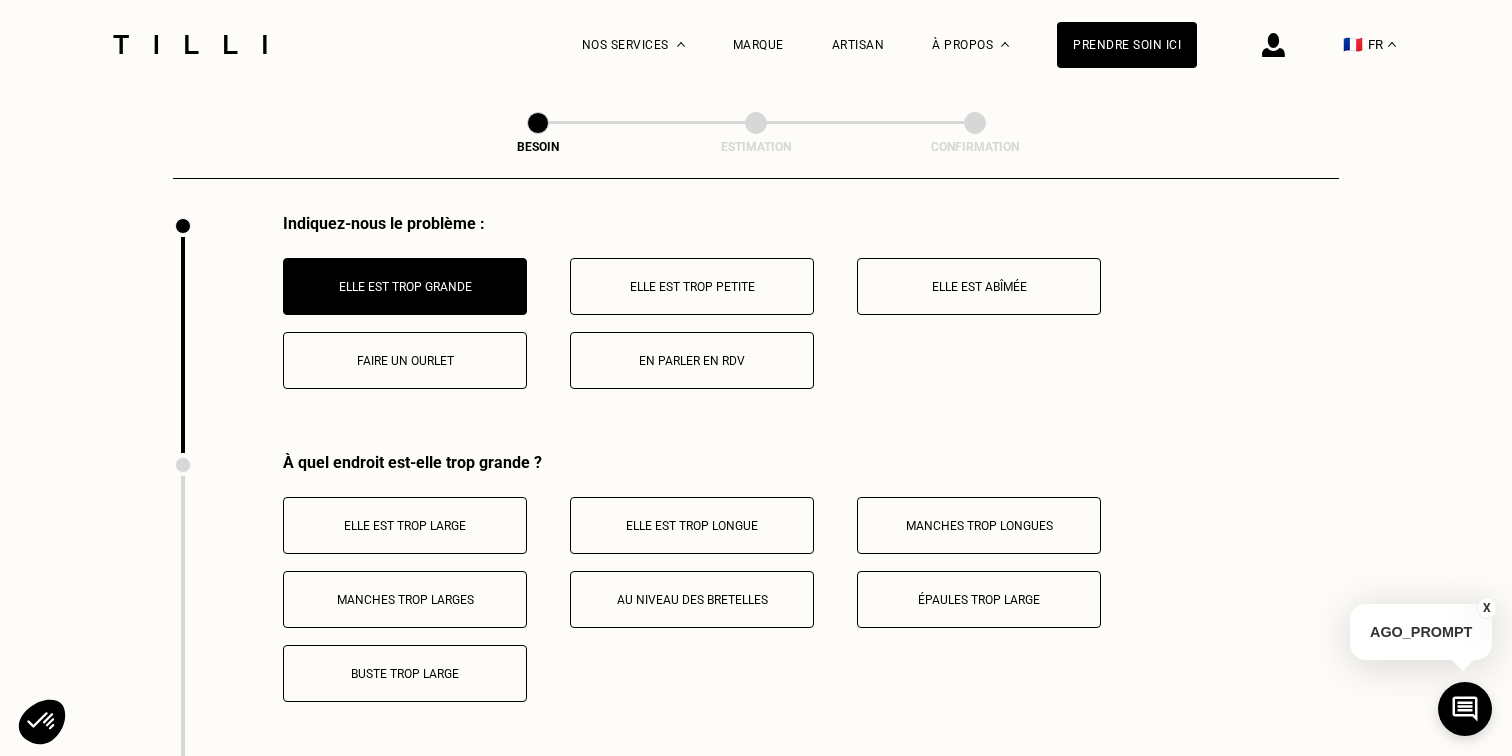 scroll, scrollTop: 3704, scrollLeft: 0, axis: vertical 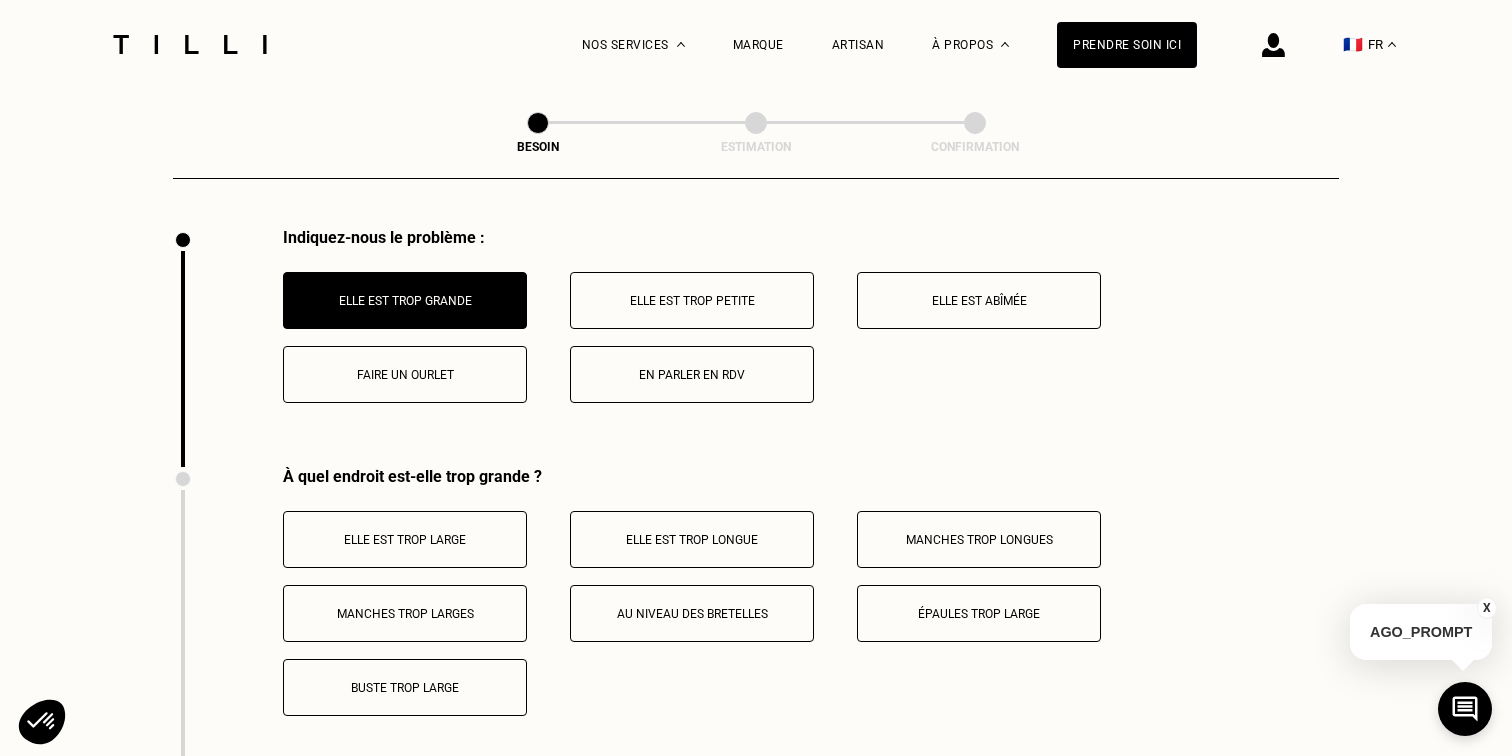 click on "Elle est trop large" at bounding box center (405, 539) 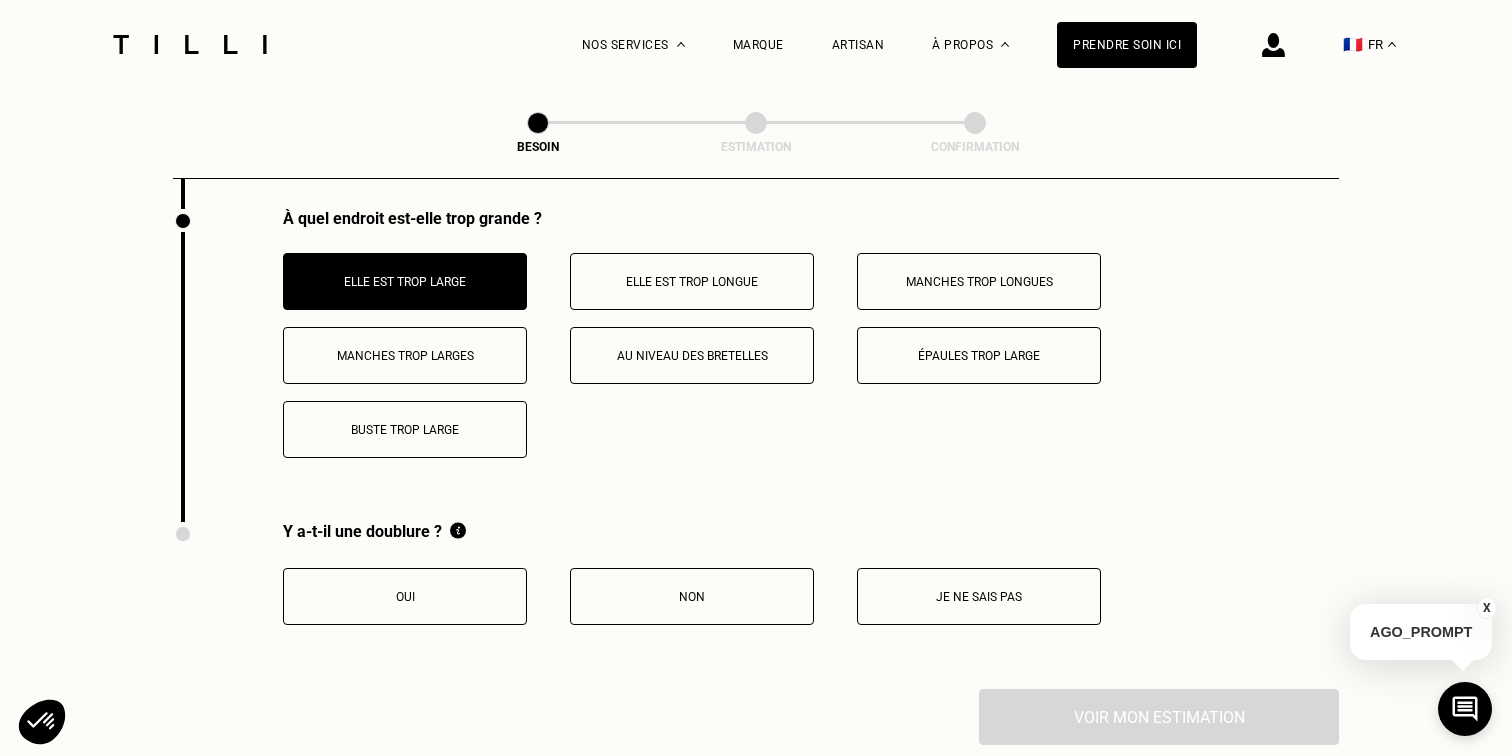 scroll, scrollTop: 3999, scrollLeft: 0, axis: vertical 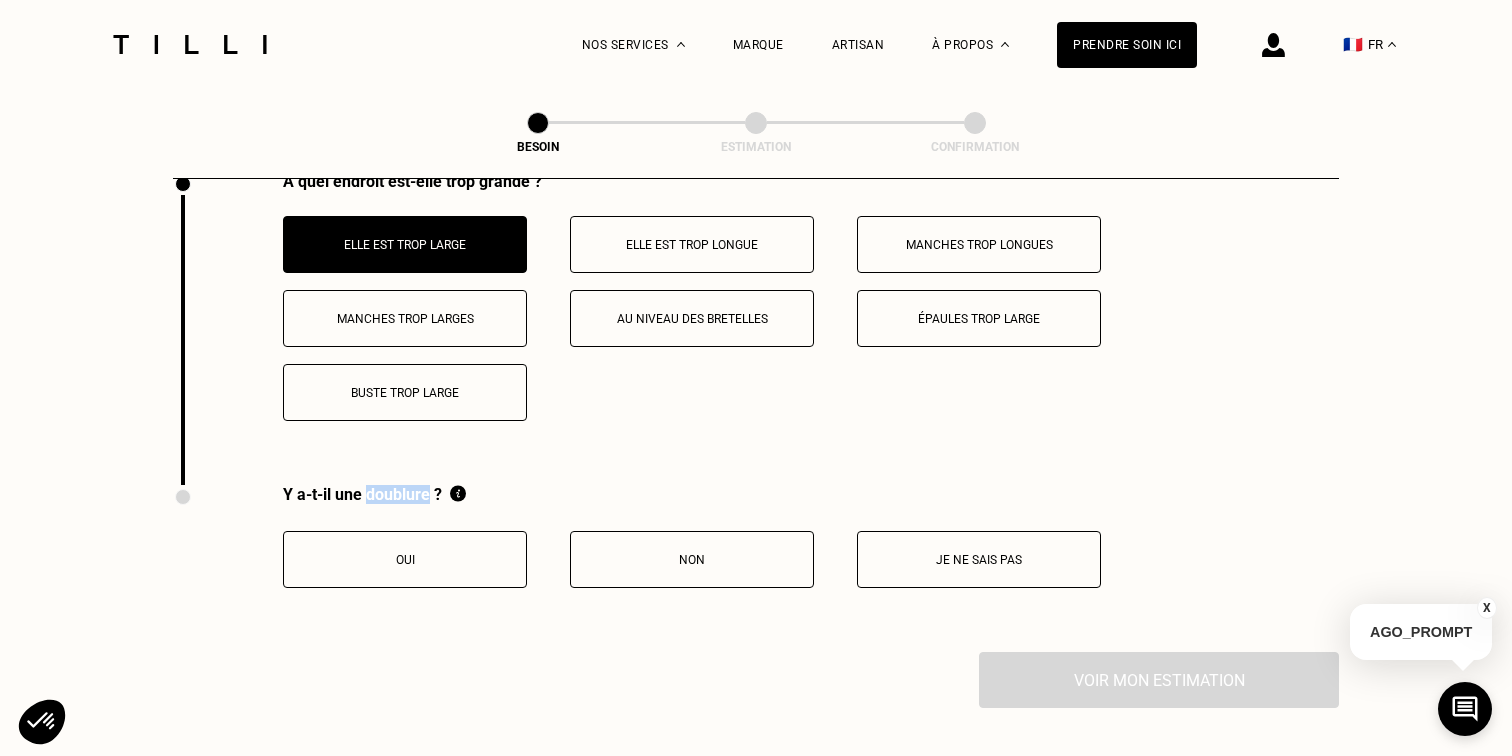 drag, startPoint x: 431, startPoint y: 475, endPoint x: 365, endPoint y: 479, distance: 66.1211 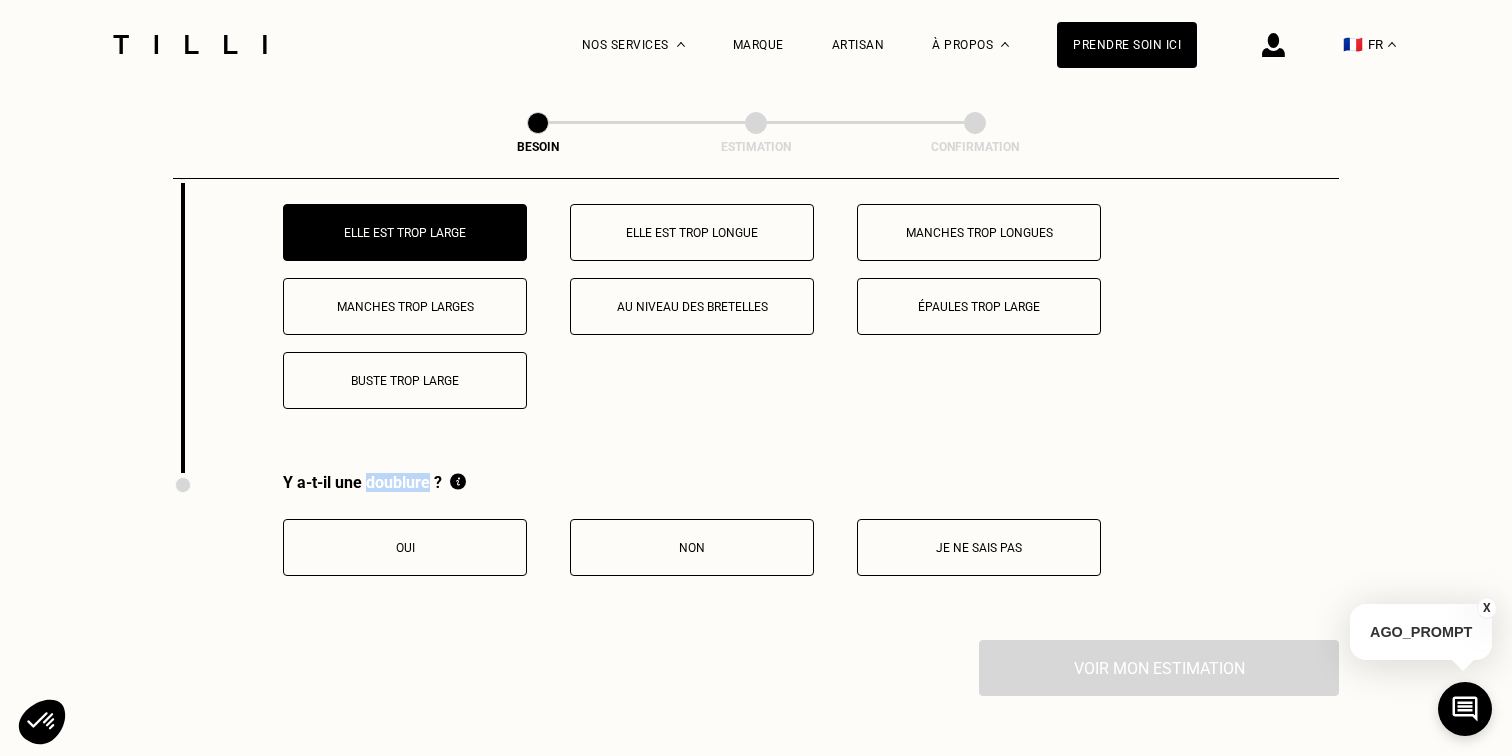 click on "Je ne sais pas" at bounding box center [979, 547] 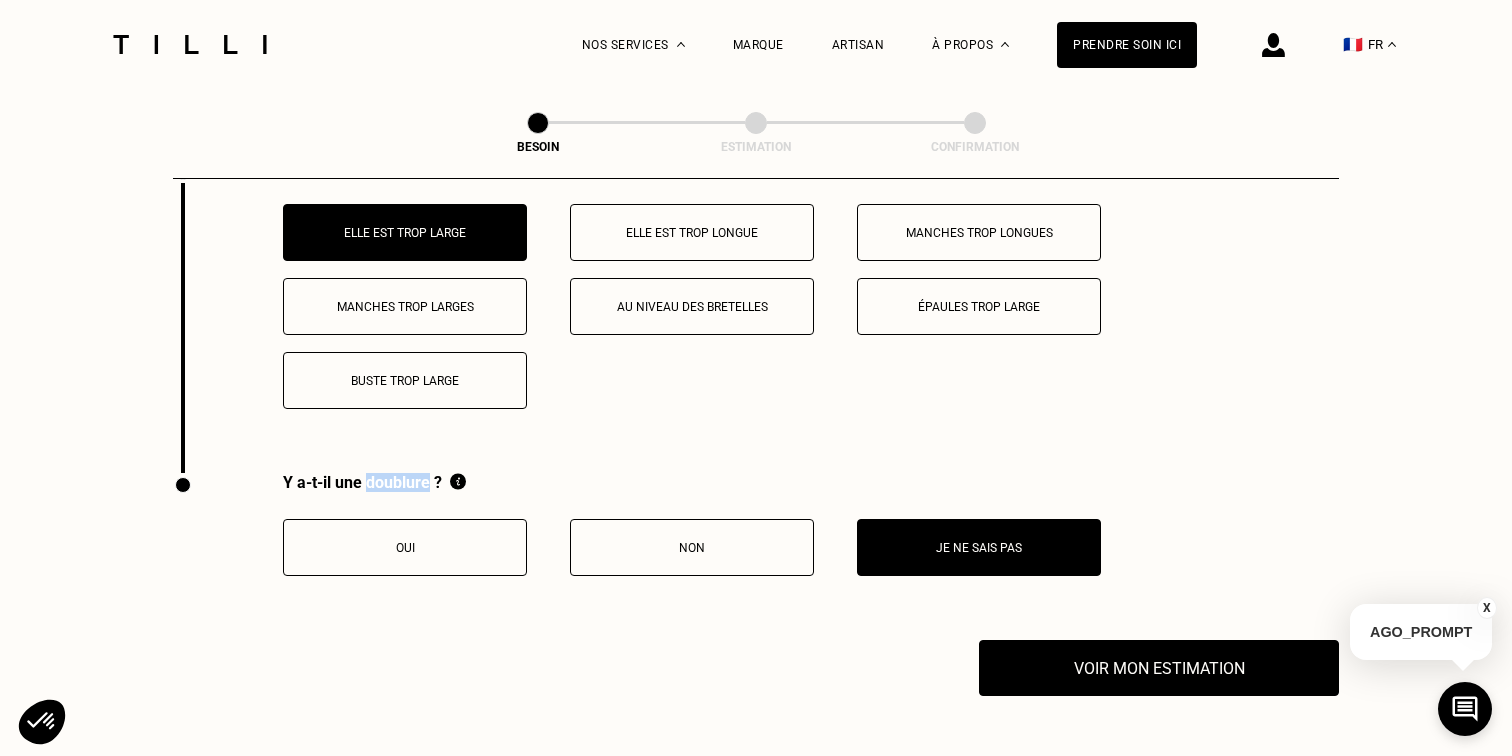 click on "Non" at bounding box center (692, 547) 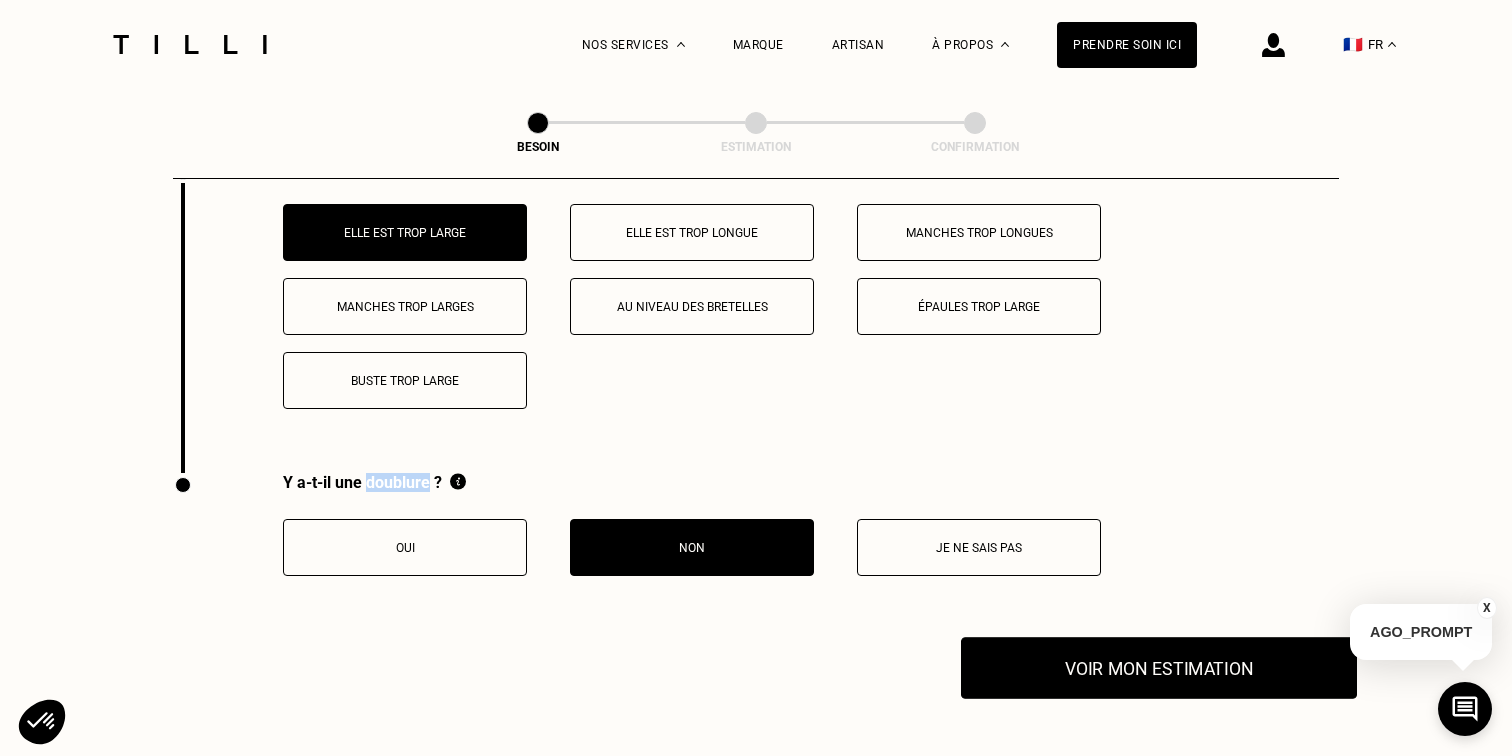 click on "Voir mon estimation" at bounding box center (1159, 668) 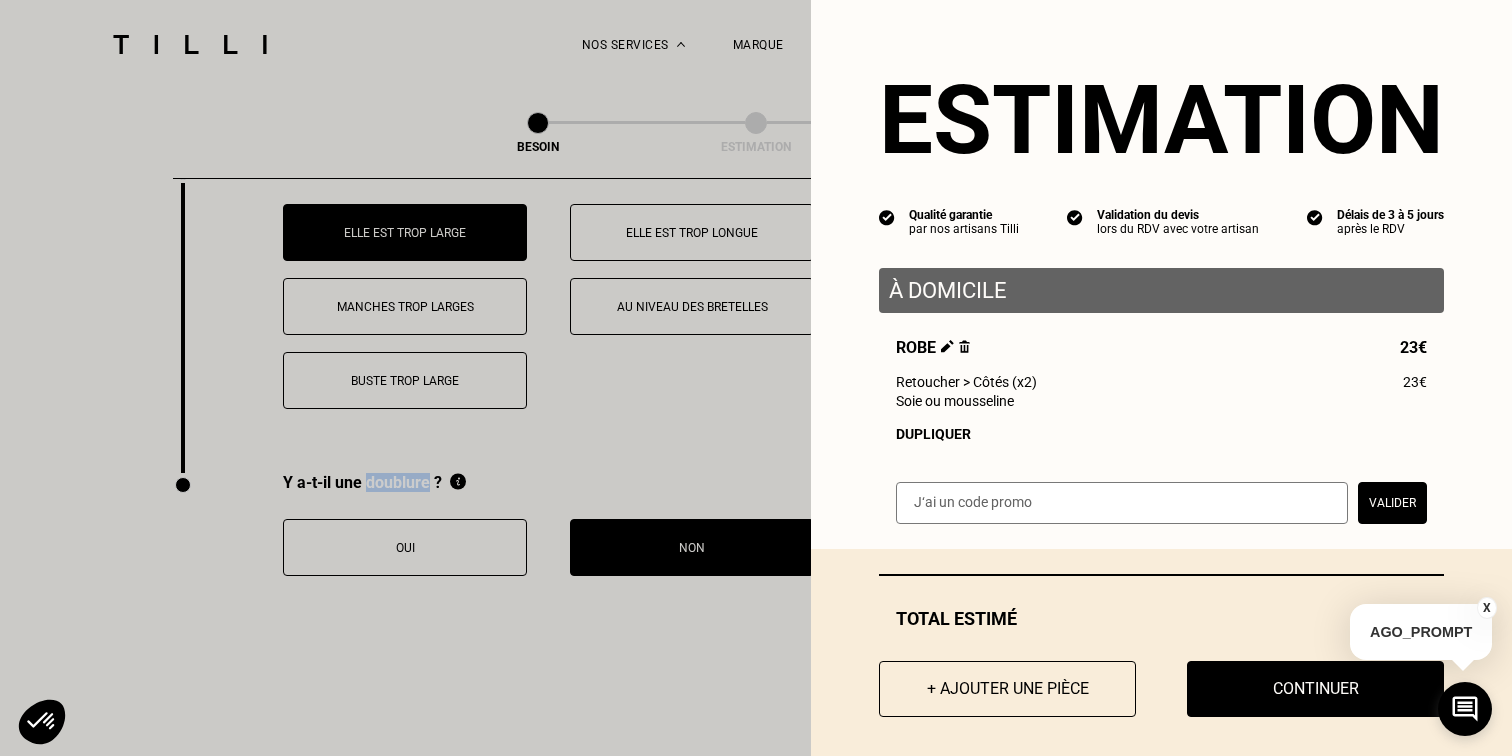 scroll, scrollTop: 0, scrollLeft: 0, axis: both 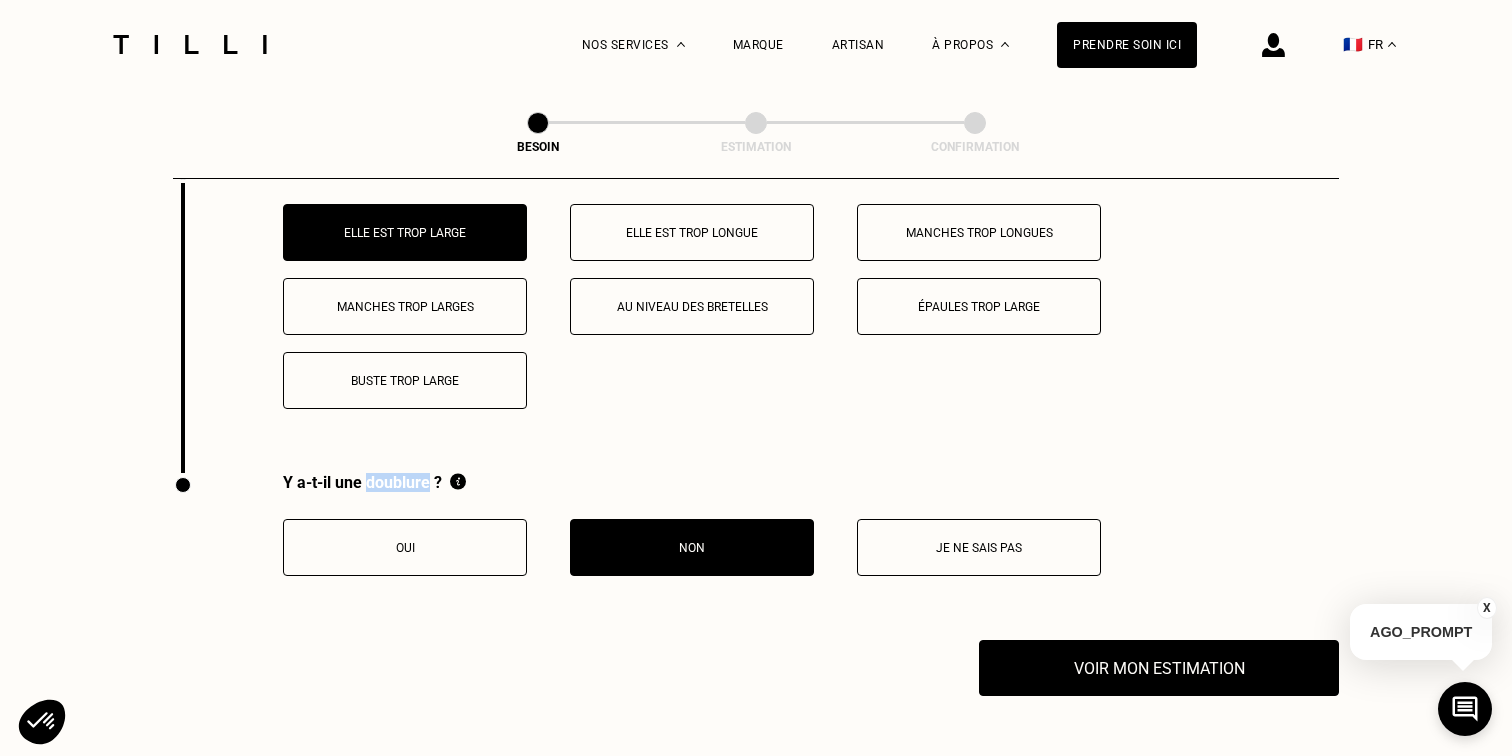 click on "X" at bounding box center [1487, 608] 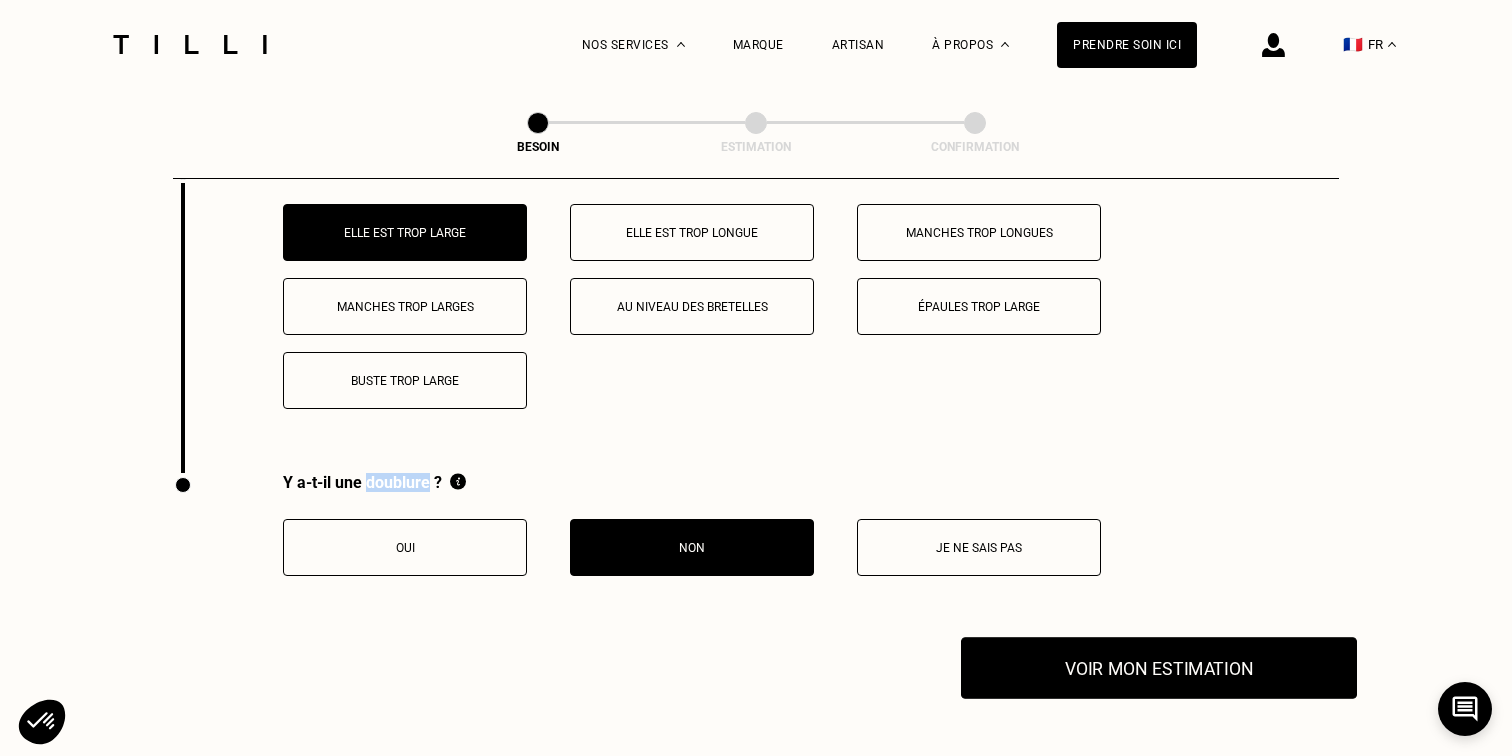 click on "Voir mon estimation" at bounding box center (1159, 668) 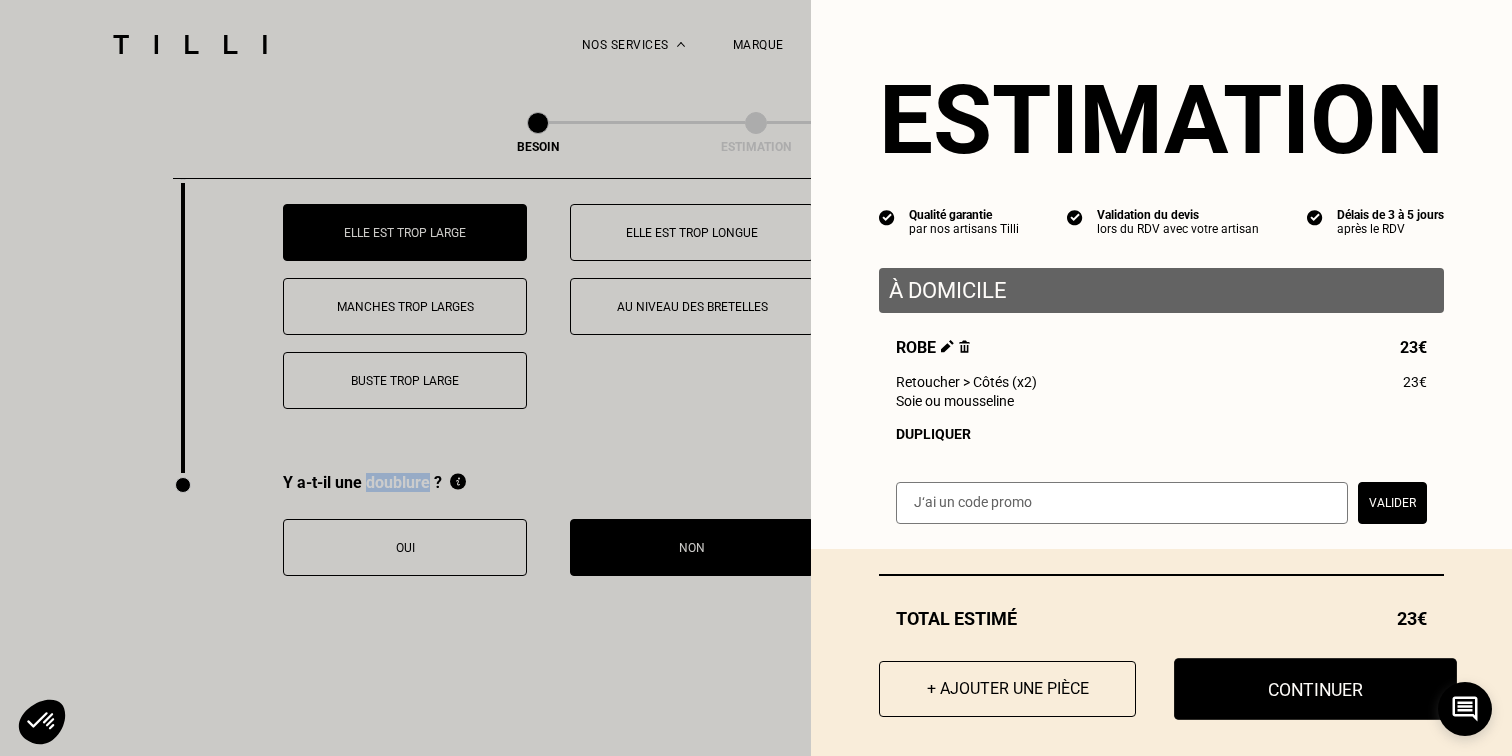 click on "Continuer" at bounding box center [1315, 689] 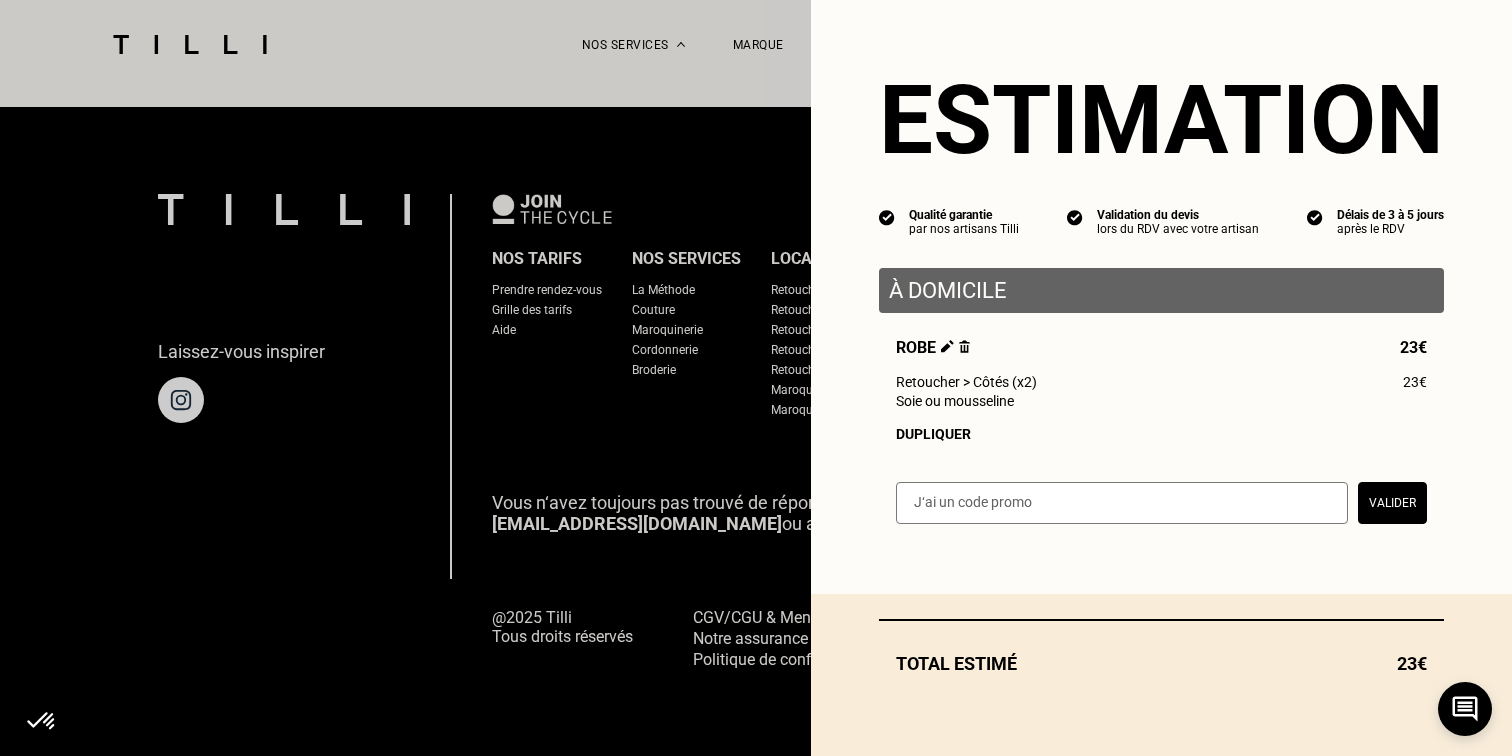 scroll, scrollTop: 1266, scrollLeft: 0, axis: vertical 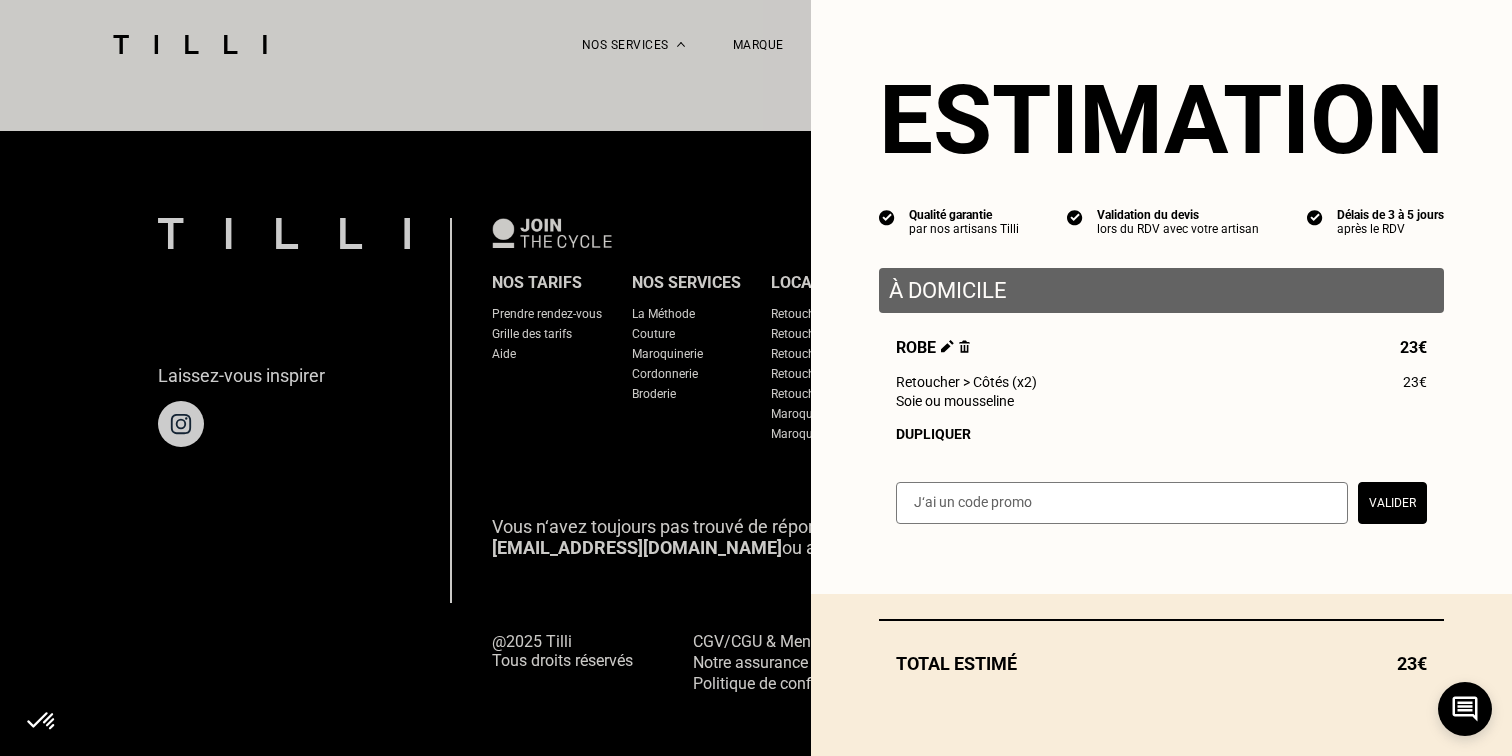 select on "FR" 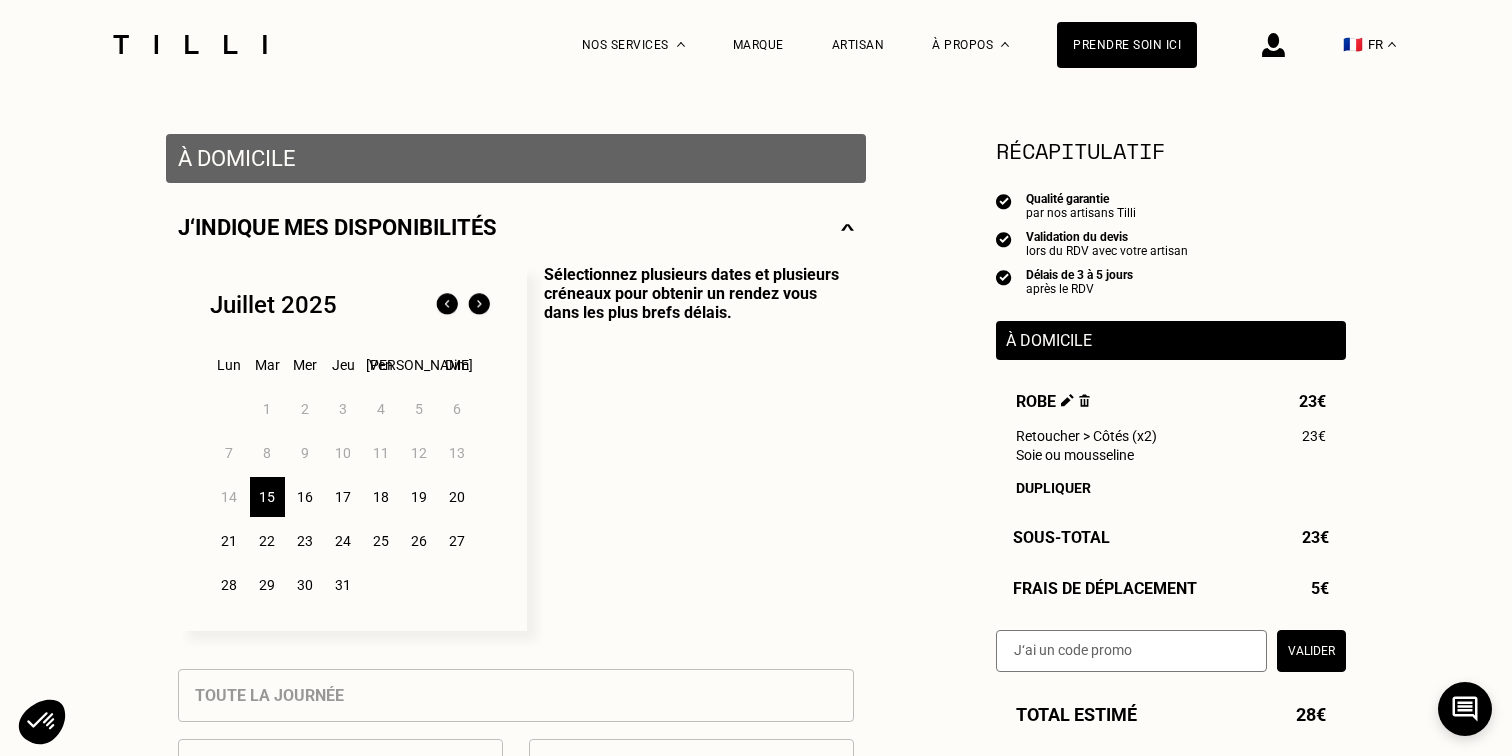scroll, scrollTop: 364, scrollLeft: 0, axis: vertical 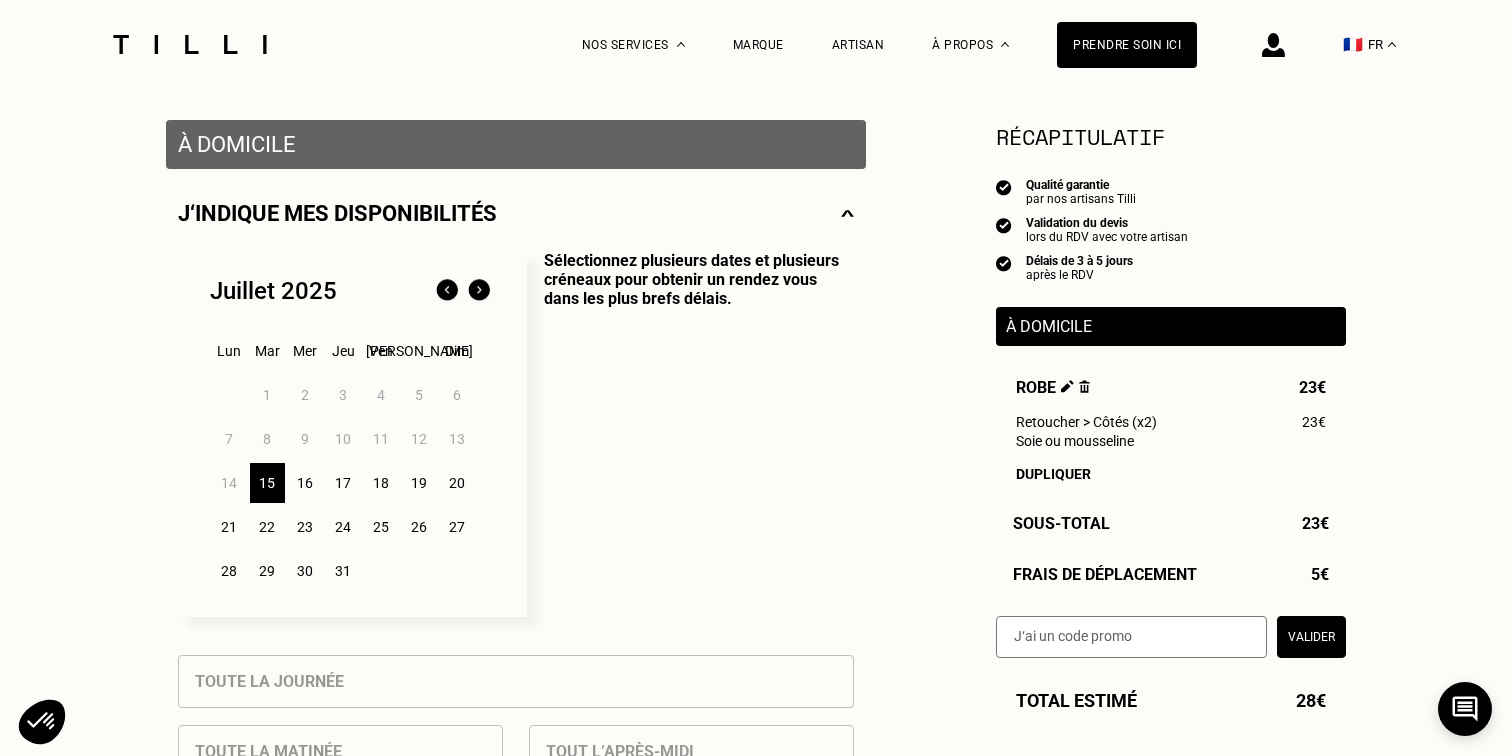 click on "19" at bounding box center [419, 483] 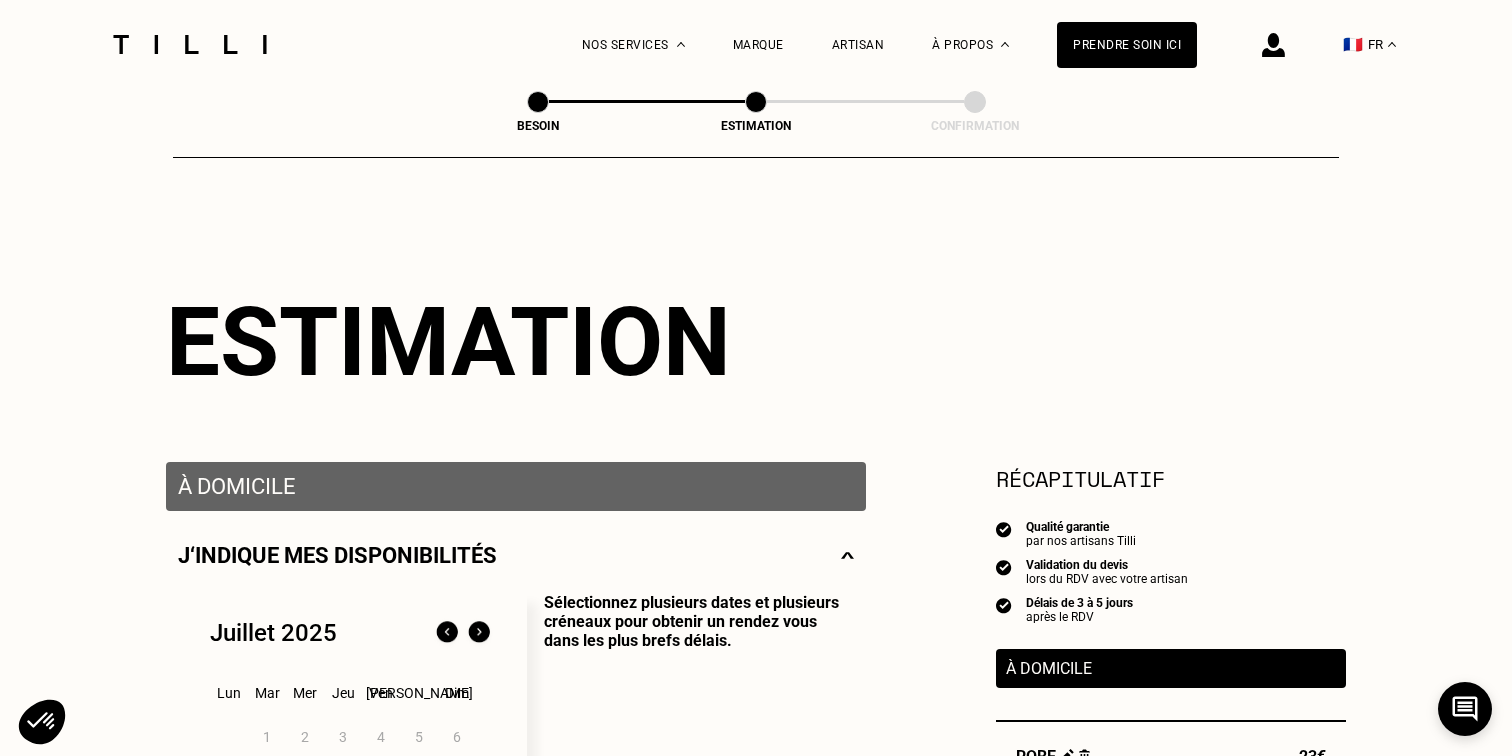 scroll, scrollTop: 17, scrollLeft: 0, axis: vertical 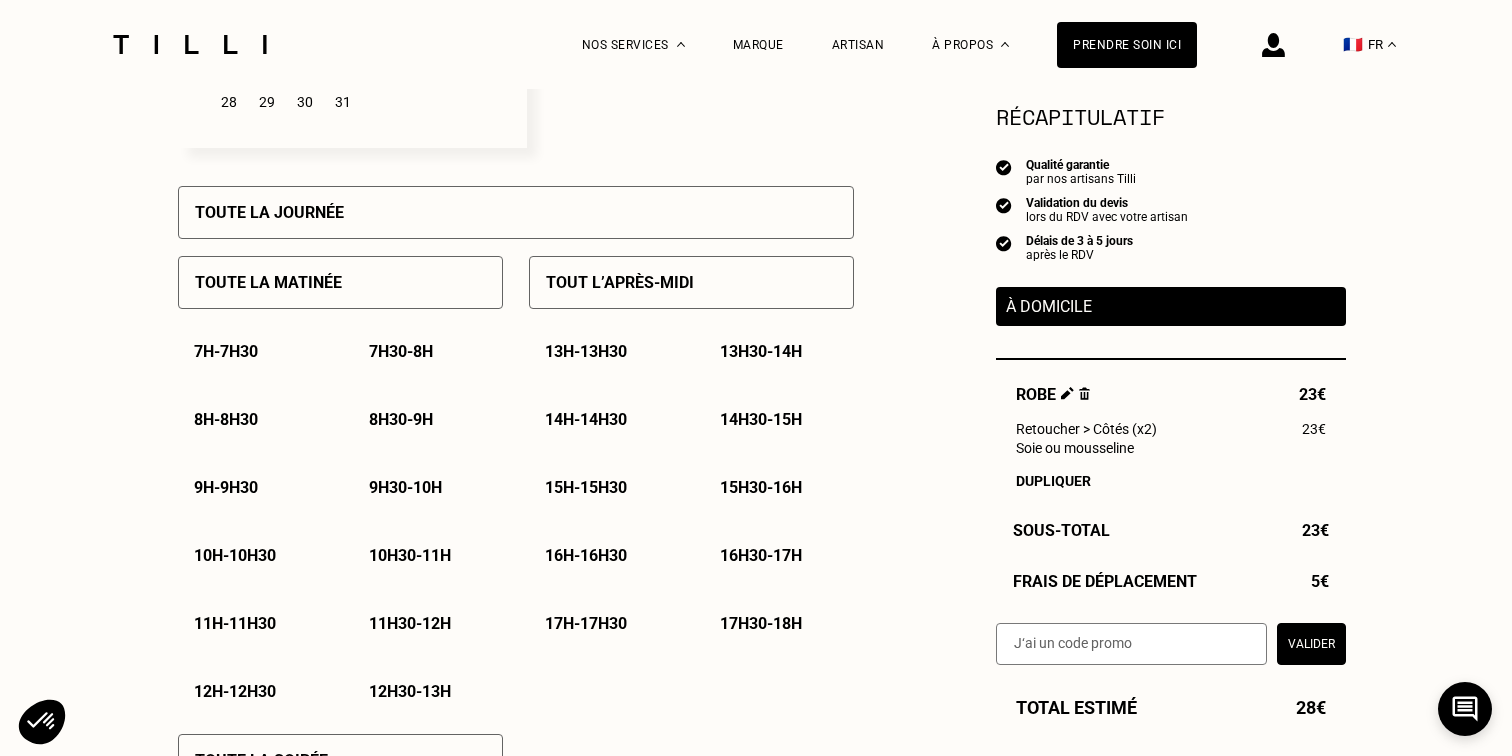 click on "15h  -  15h30" at bounding box center [604, 487] 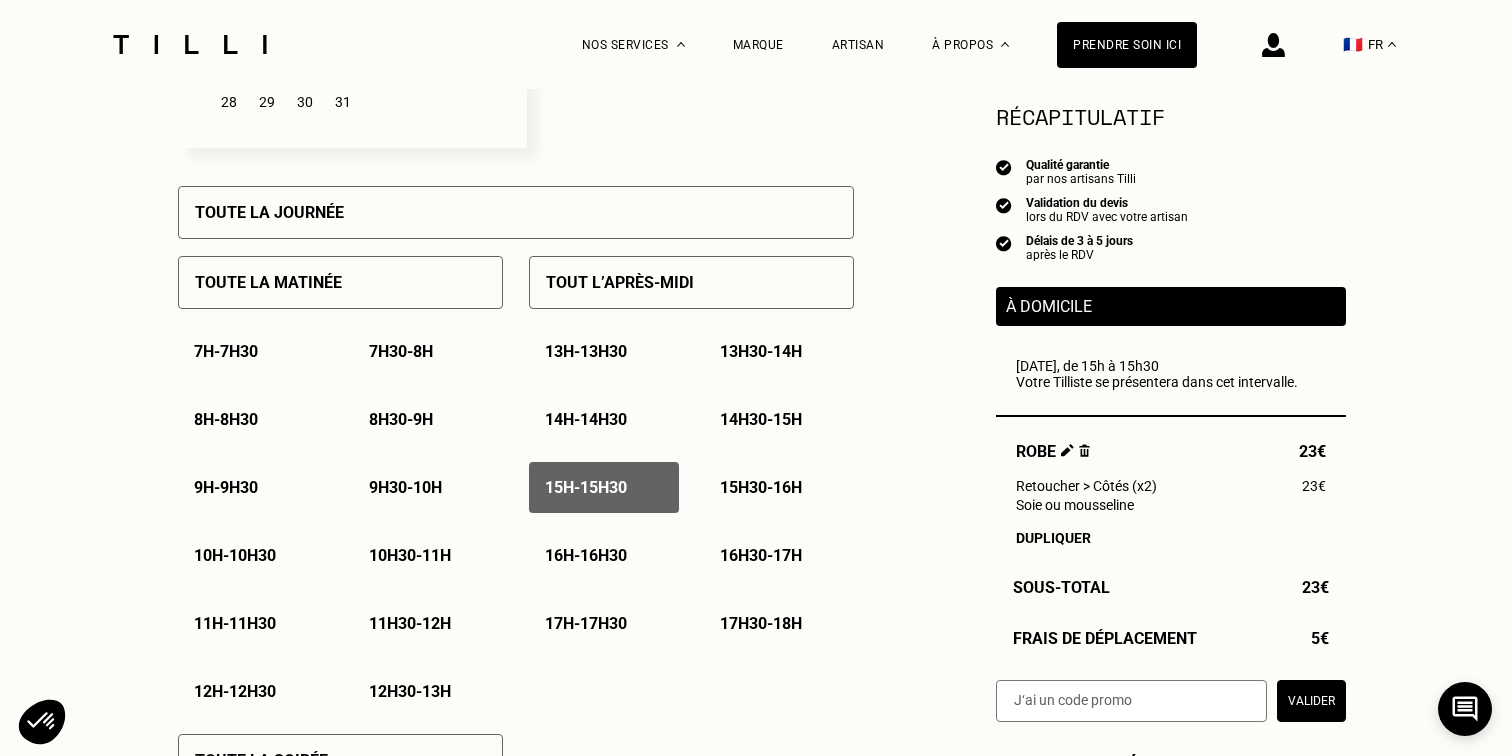 click on "15h  -  15h30" at bounding box center (604, 487) 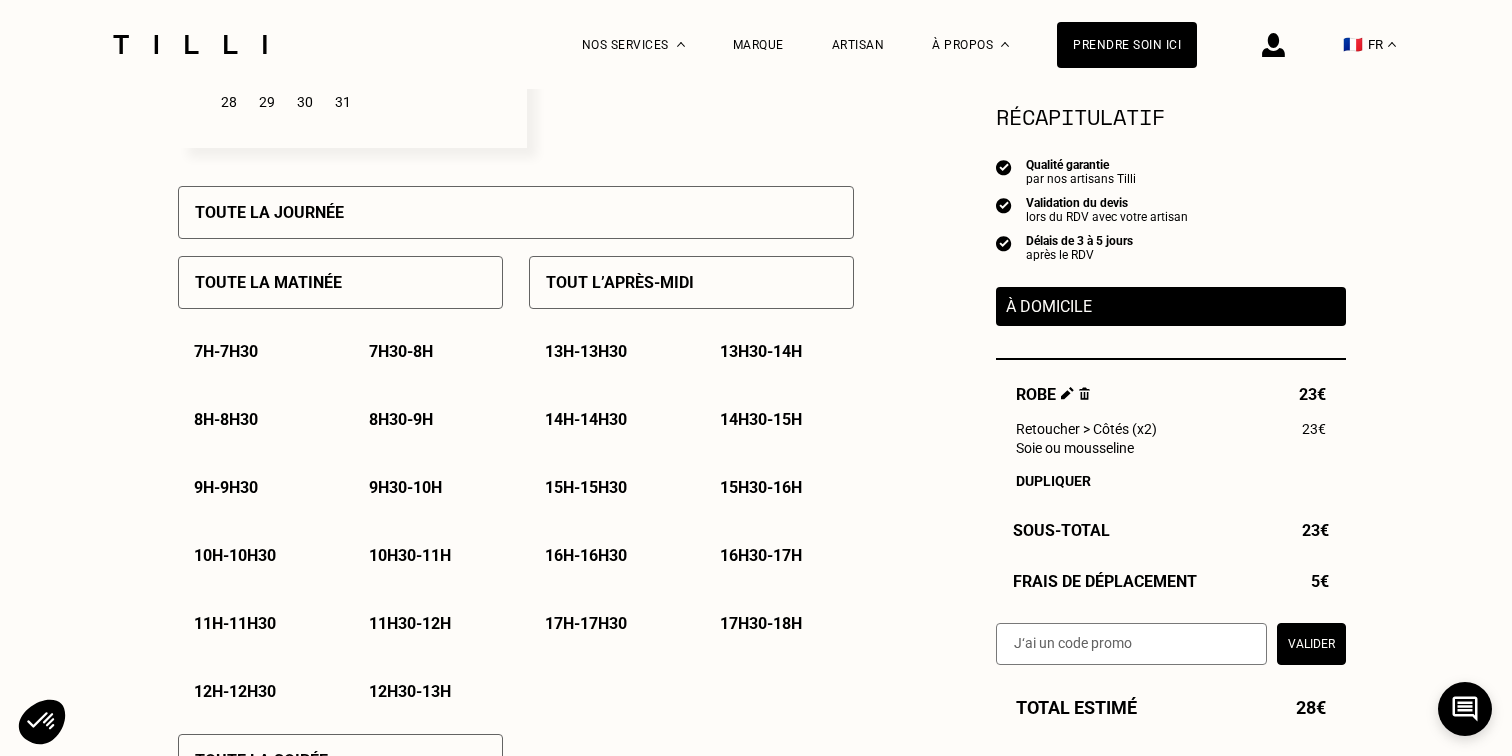 click on "15h  -  15h30" at bounding box center [586, 487] 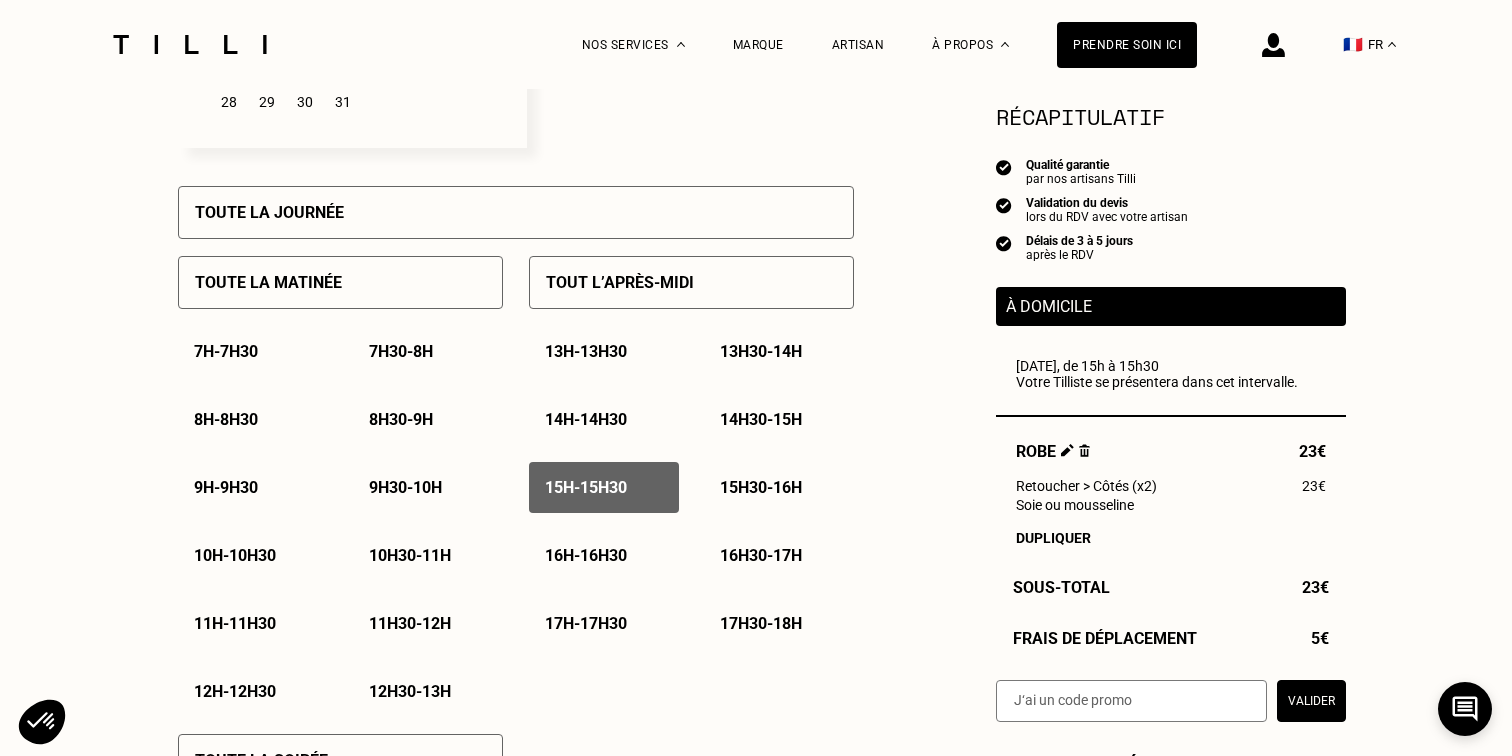 click on "15h  -  15h30" at bounding box center [586, 487] 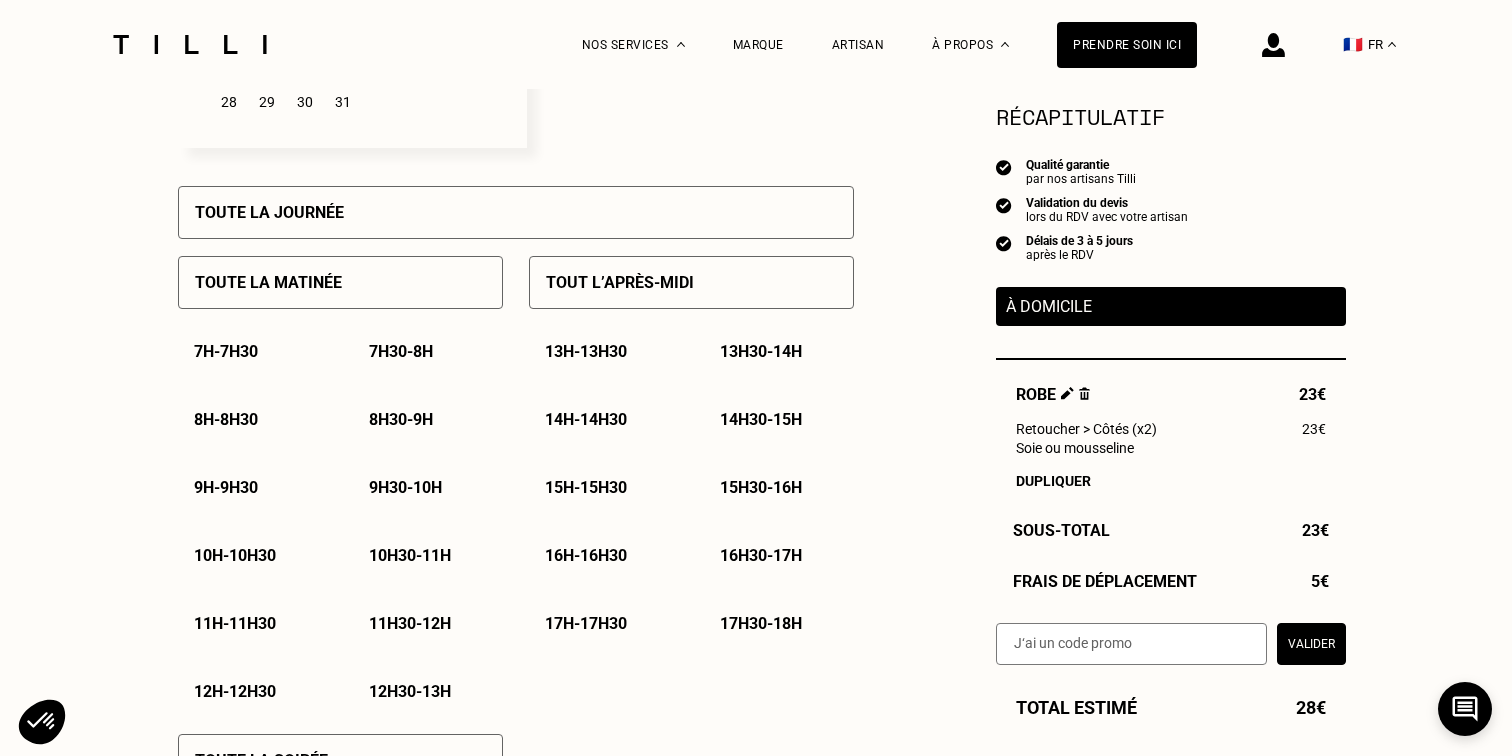 click on "15h  -  15h30" at bounding box center (586, 487) 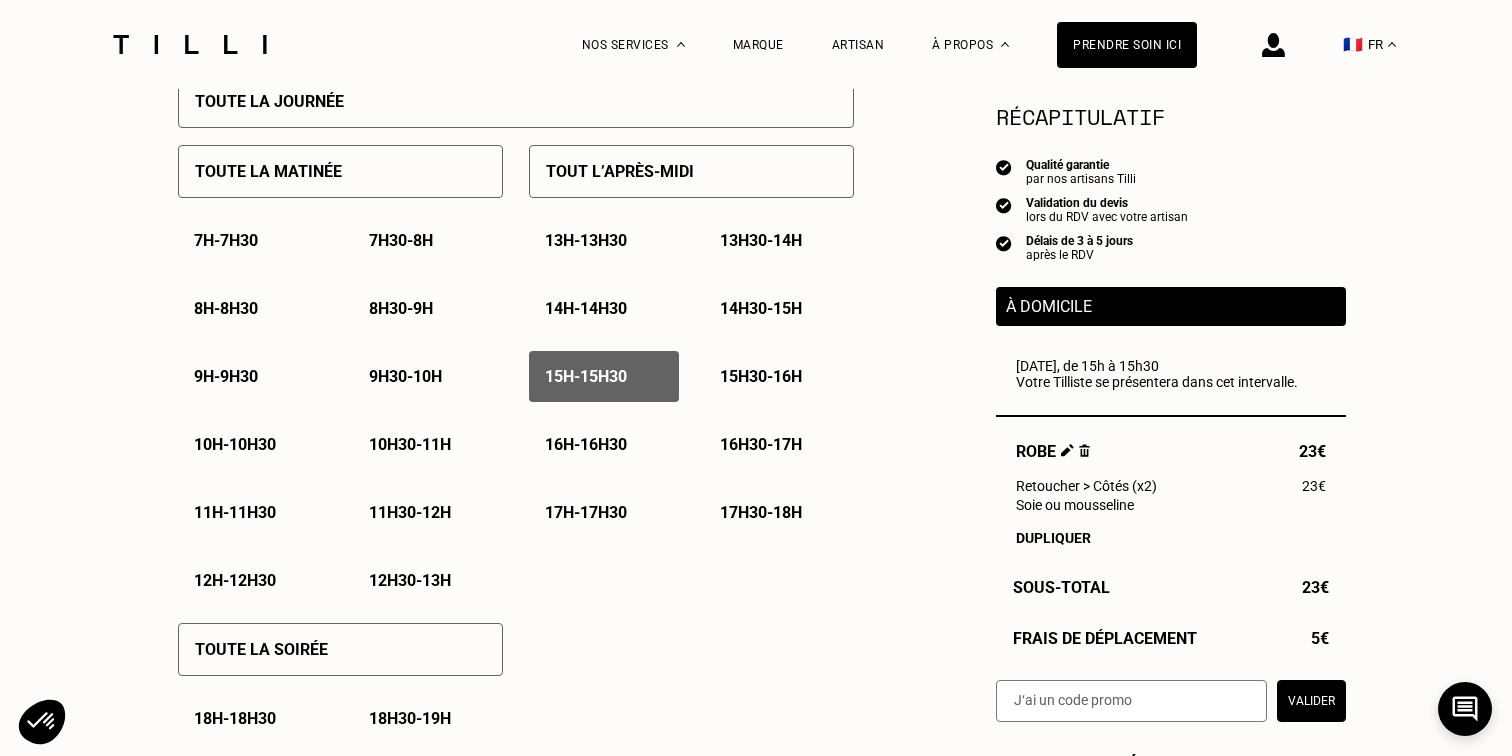 scroll, scrollTop: 949, scrollLeft: 0, axis: vertical 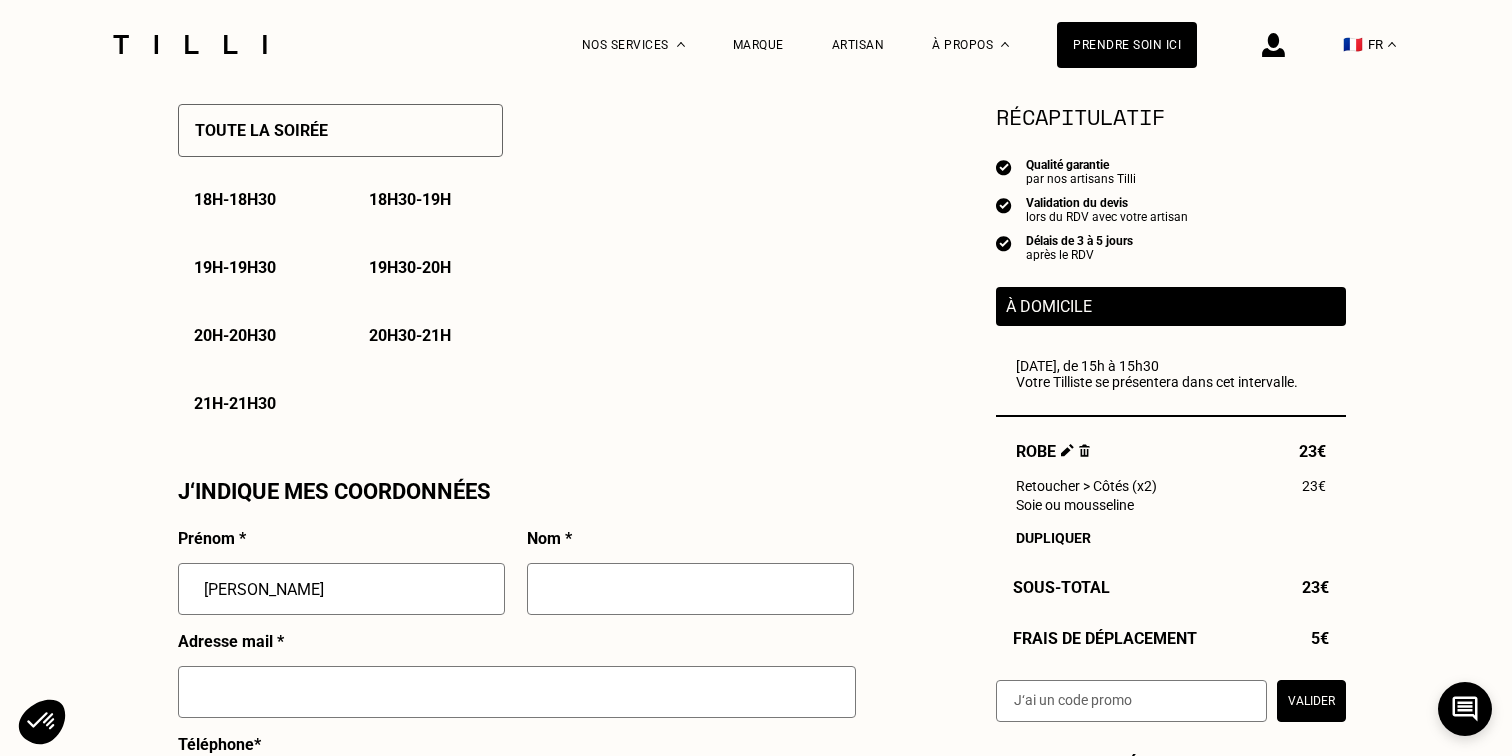 type on "[PERSON_NAME]" 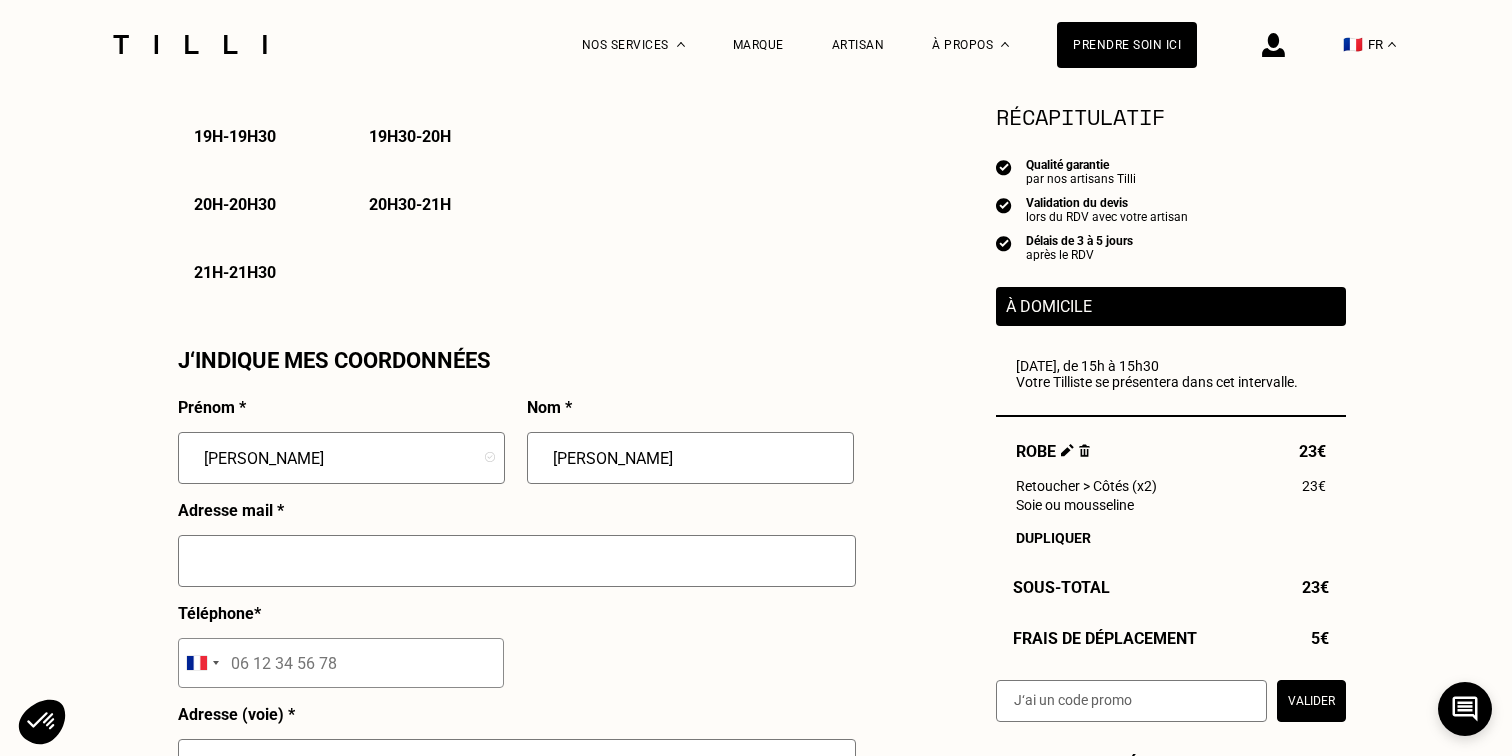 scroll, scrollTop: 1635, scrollLeft: 0, axis: vertical 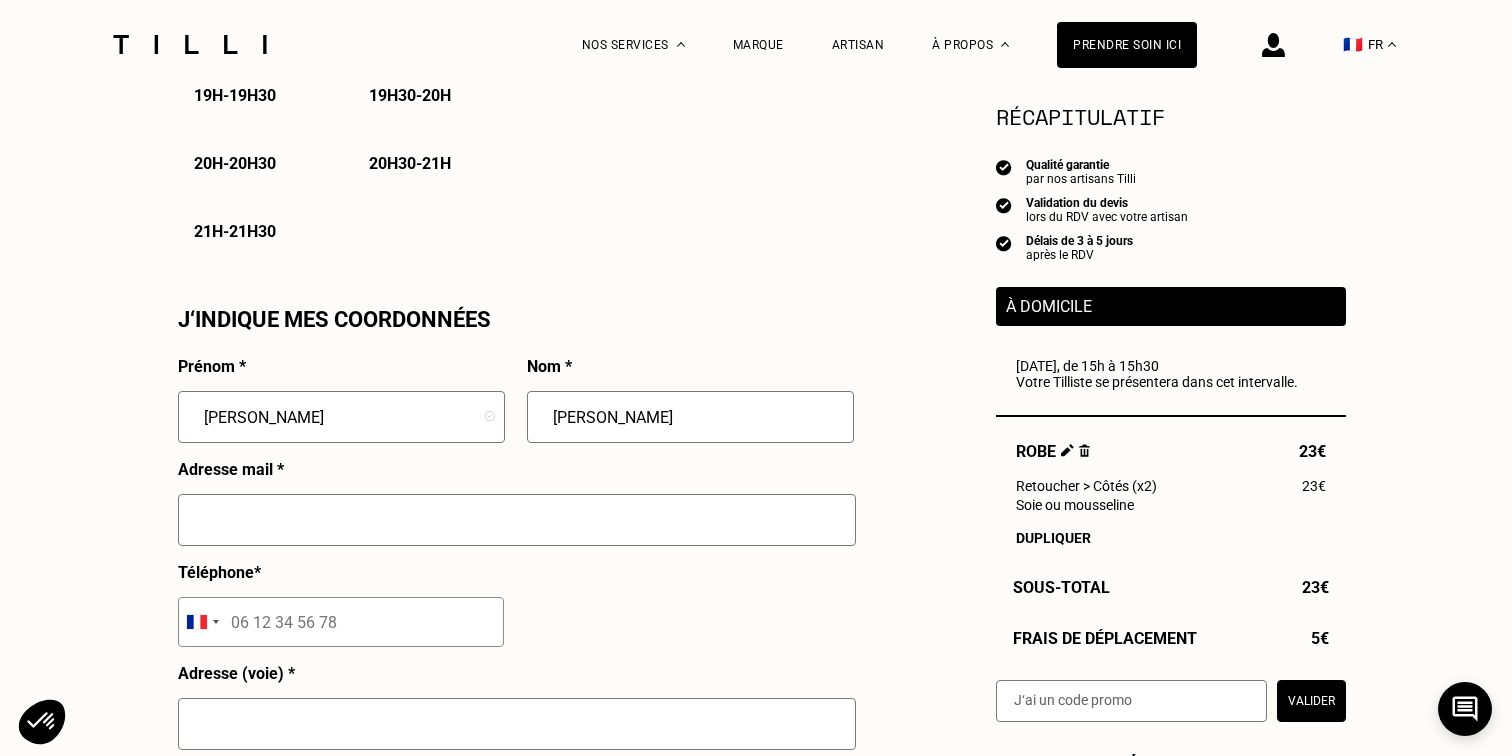 type on "[PERSON_NAME]" 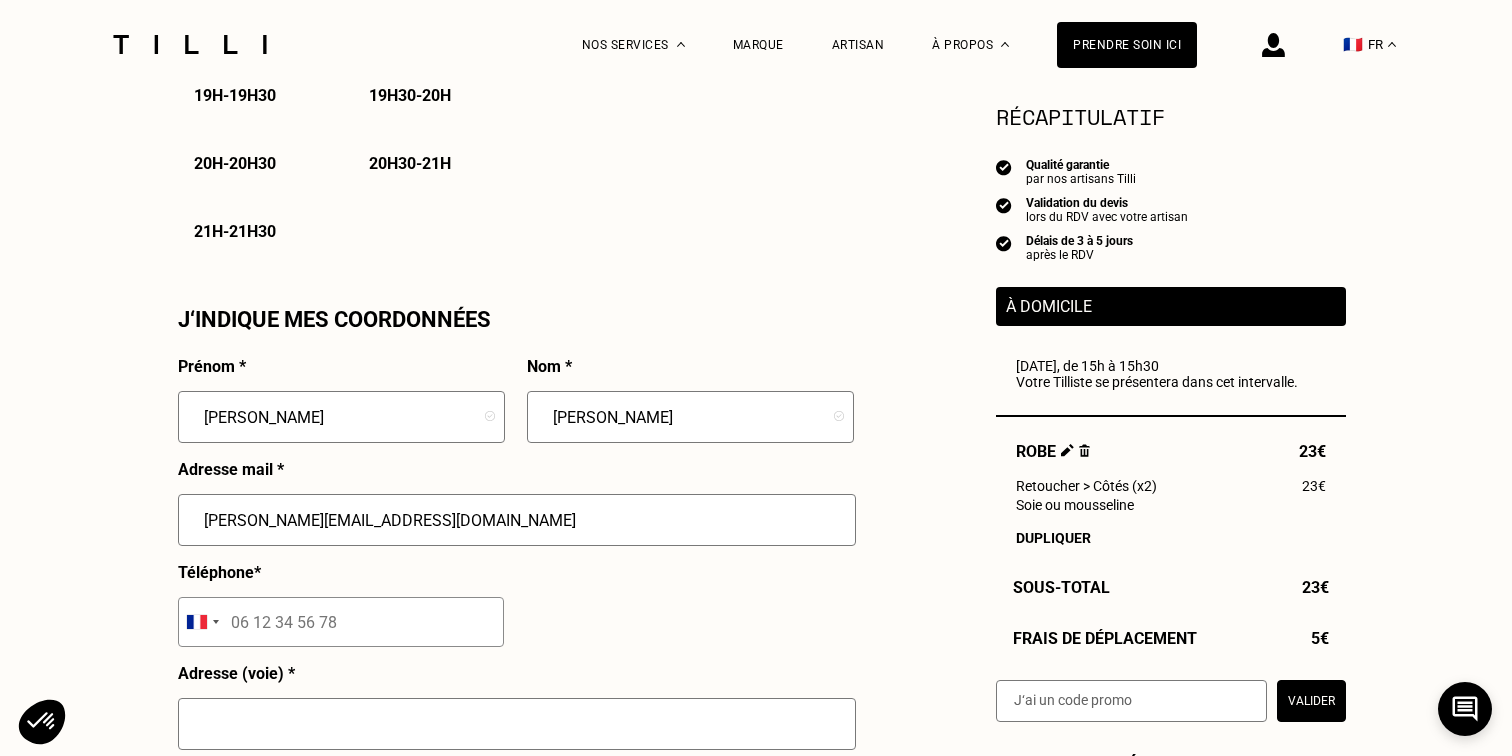 type on "[PERSON_NAME][EMAIL_ADDRESS][DOMAIN_NAME]" 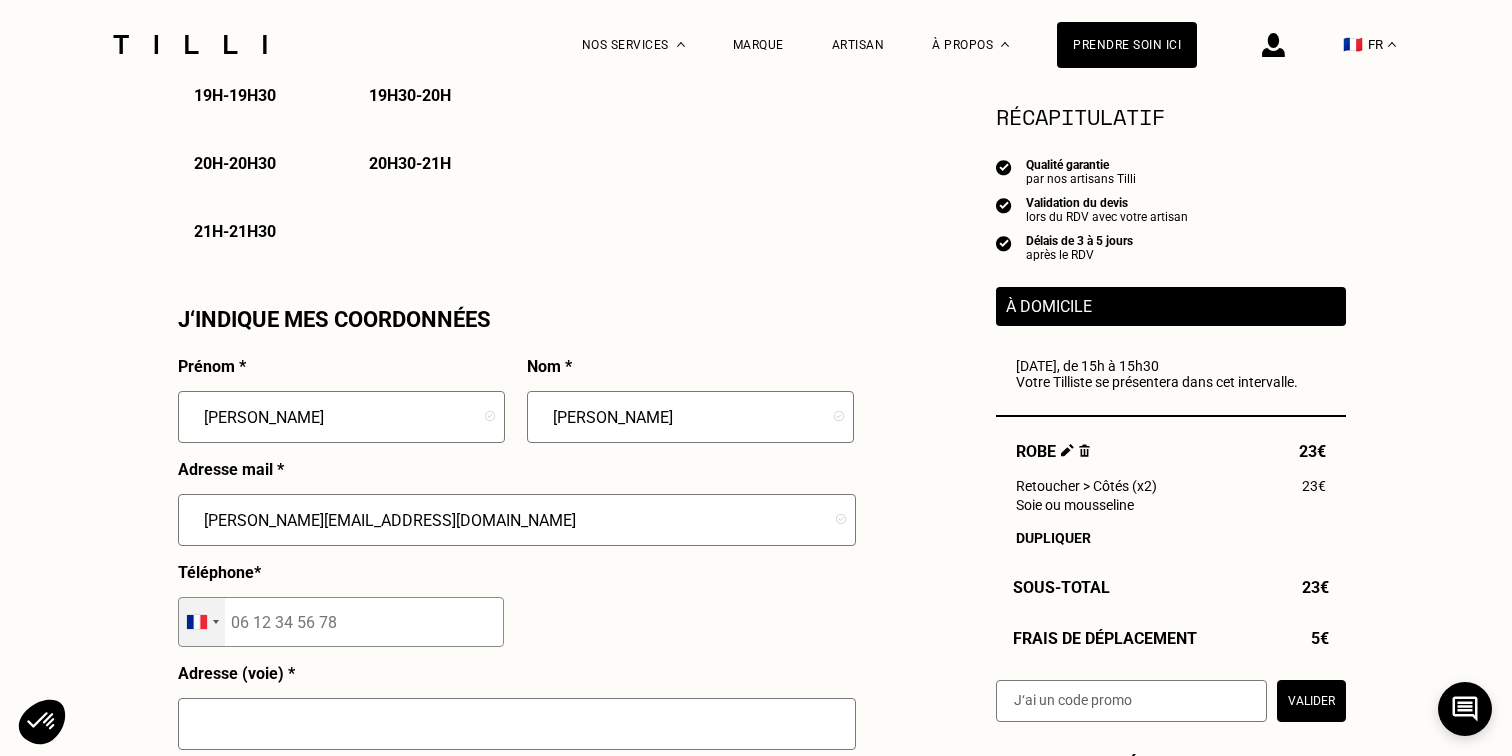 click at bounding box center (202, 622) 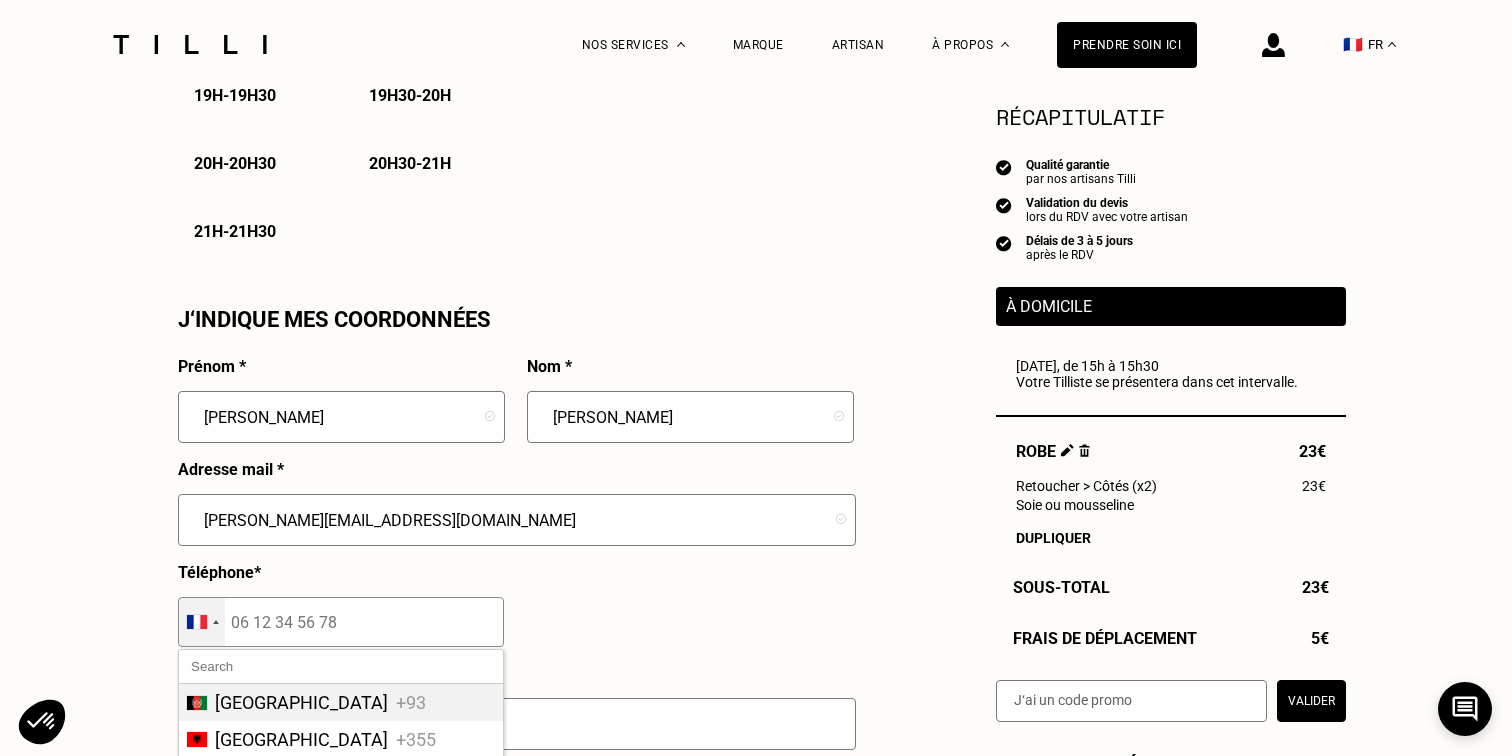 click at bounding box center [341, 666] 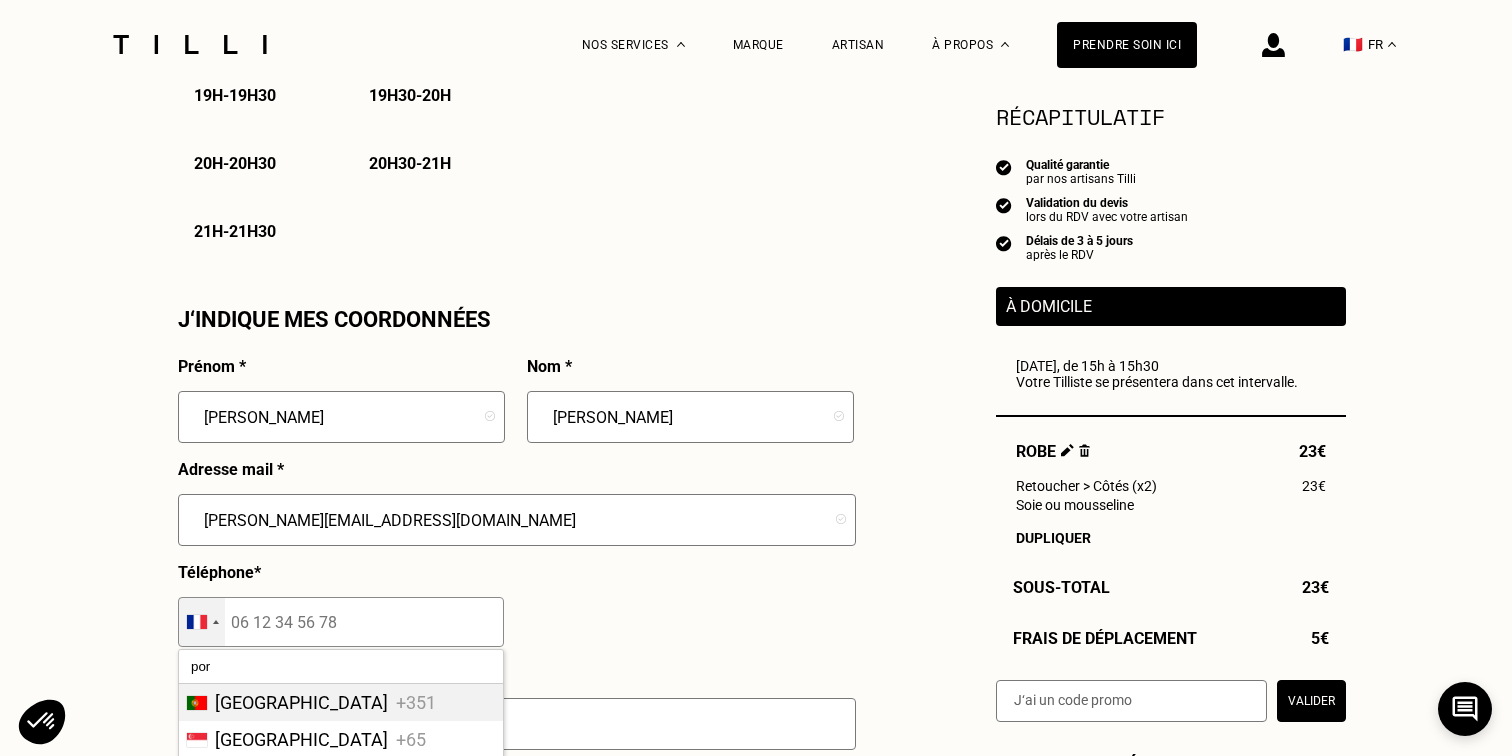 type on "por" 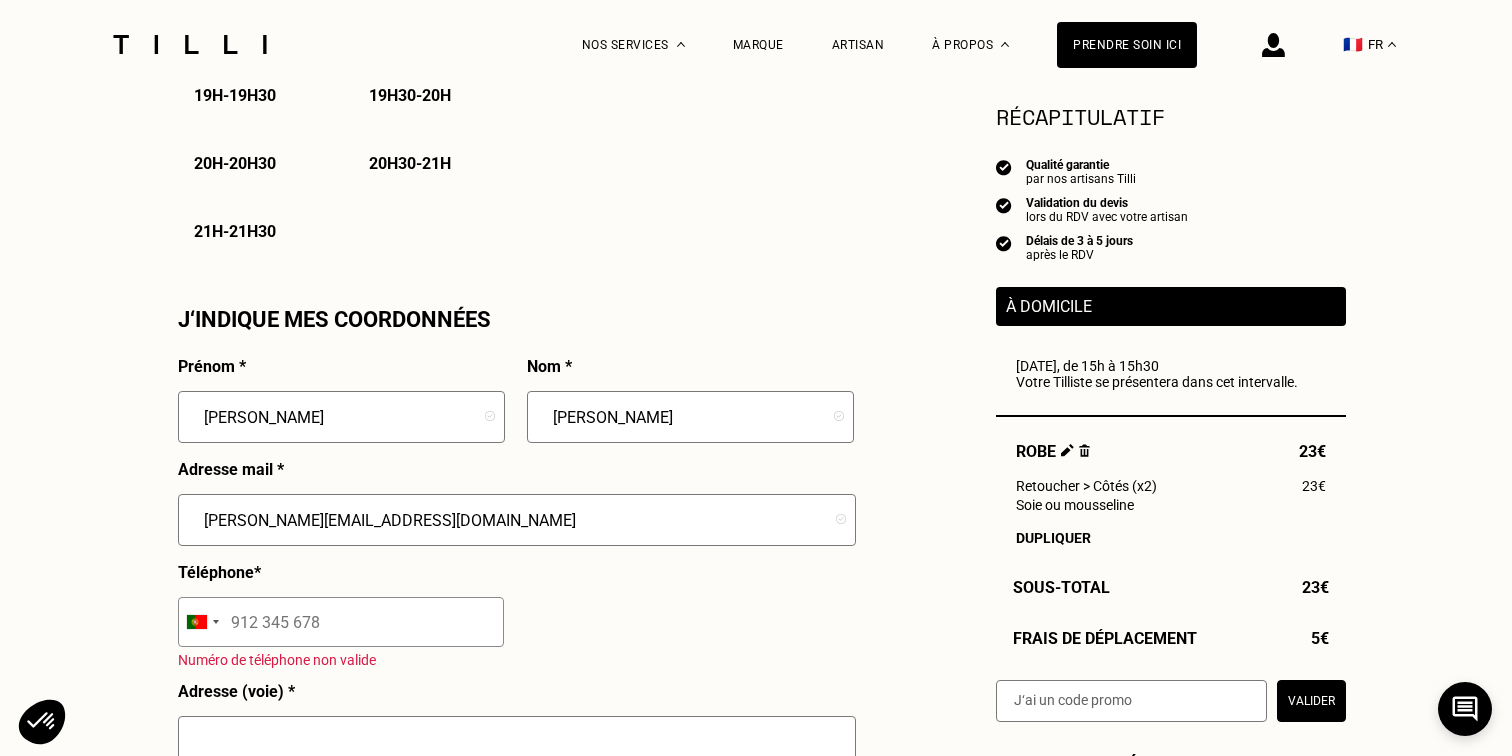 click at bounding box center (341, 622) 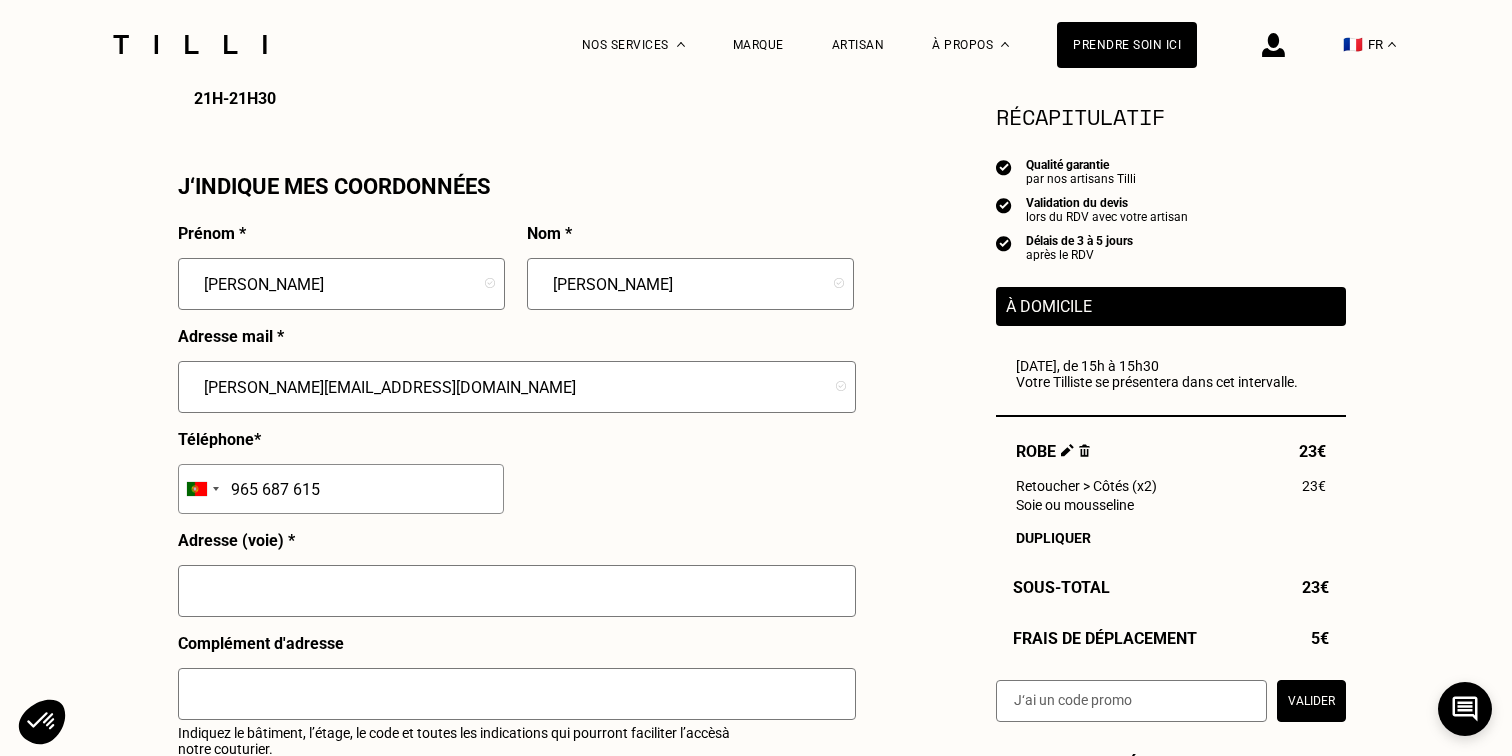 scroll, scrollTop: 1781, scrollLeft: 0, axis: vertical 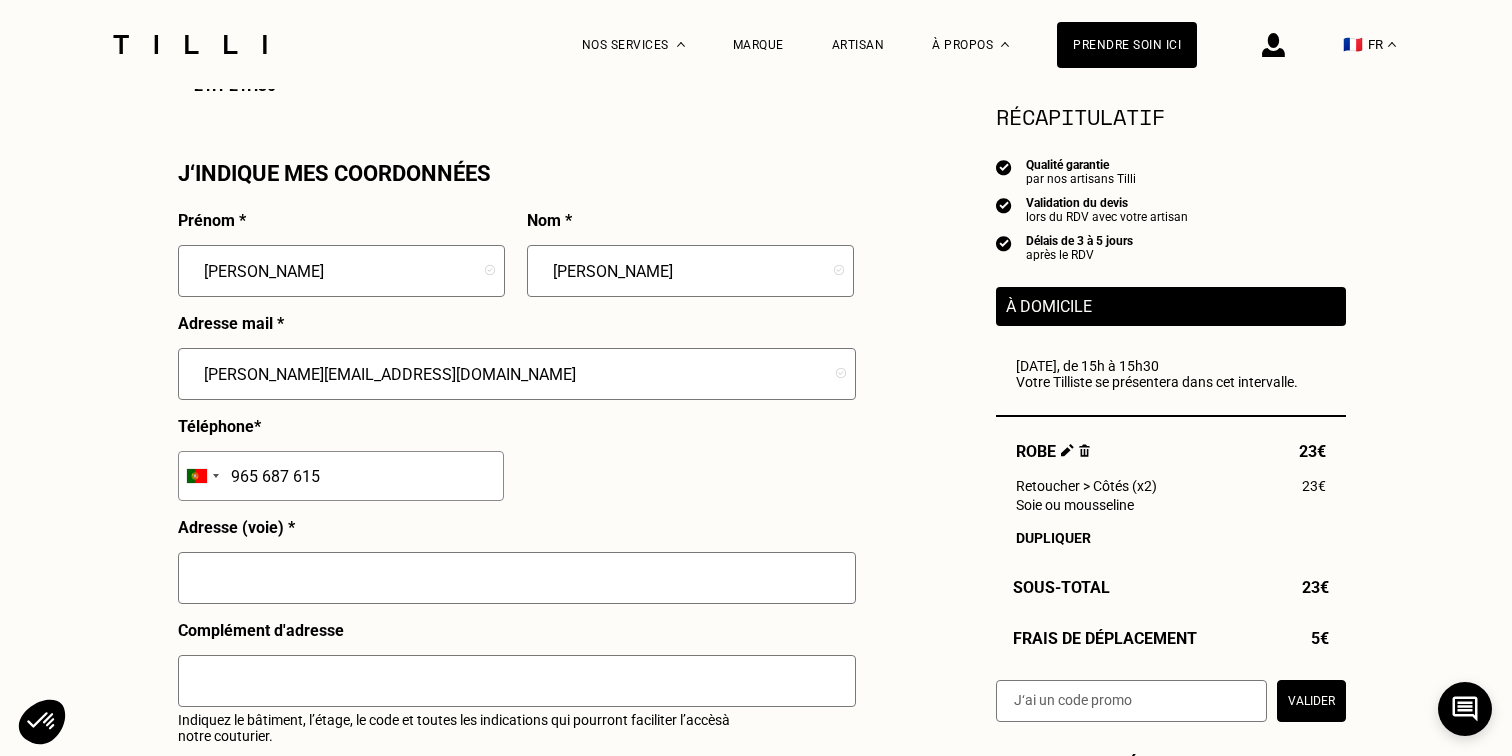 type on "965 687 615" 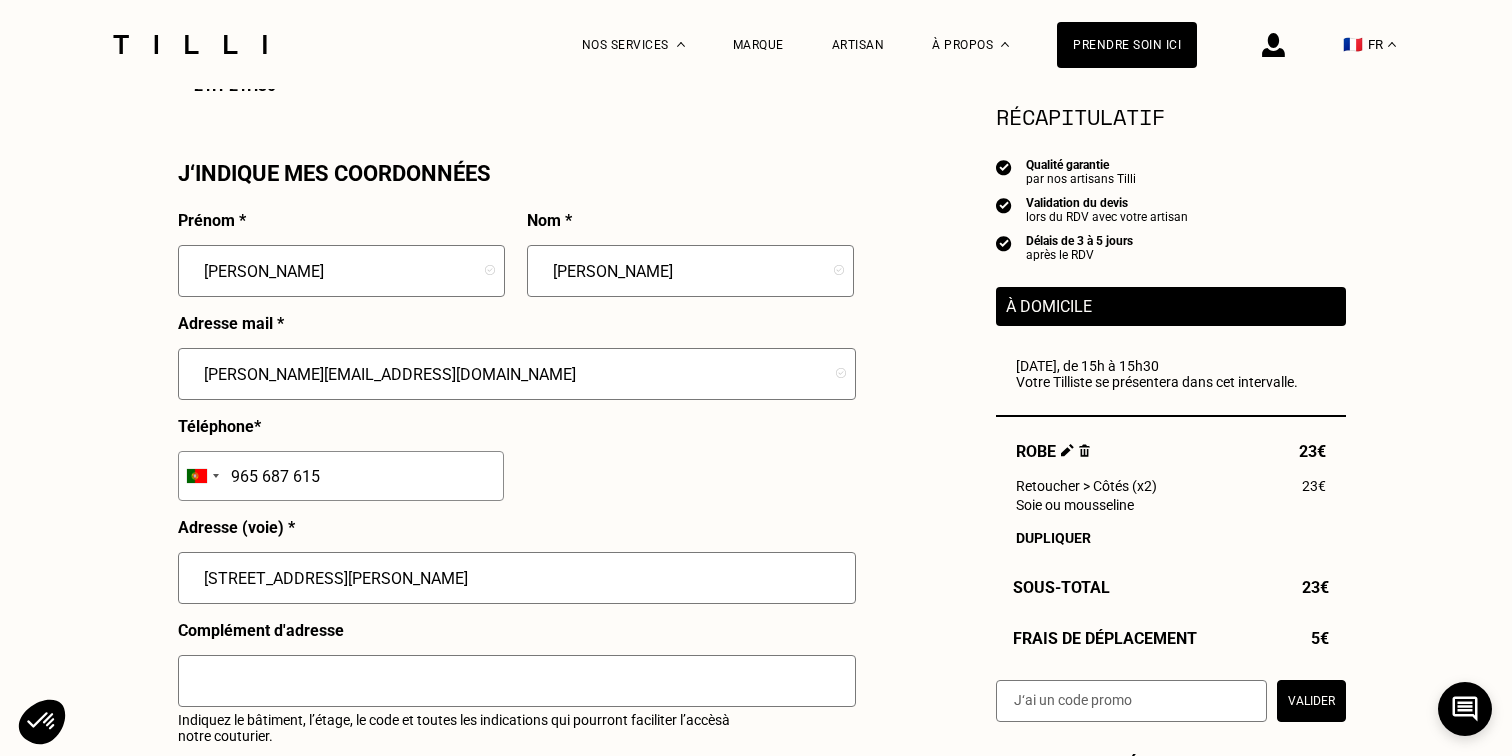 type on "[STREET_ADDRESS][PERSON_NAME]" 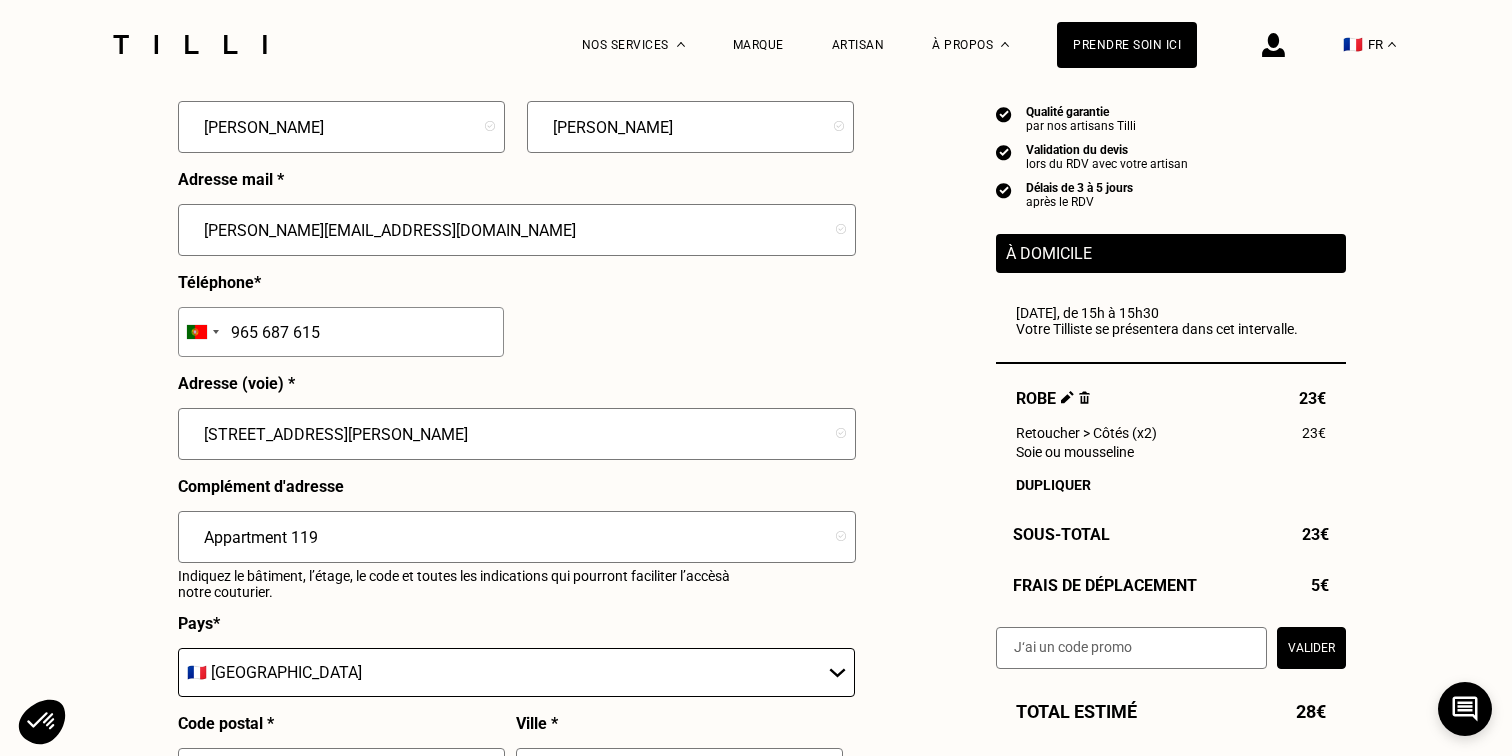 scroll, scrollTop: 1937, scrollLeft: 0, axis: vertical 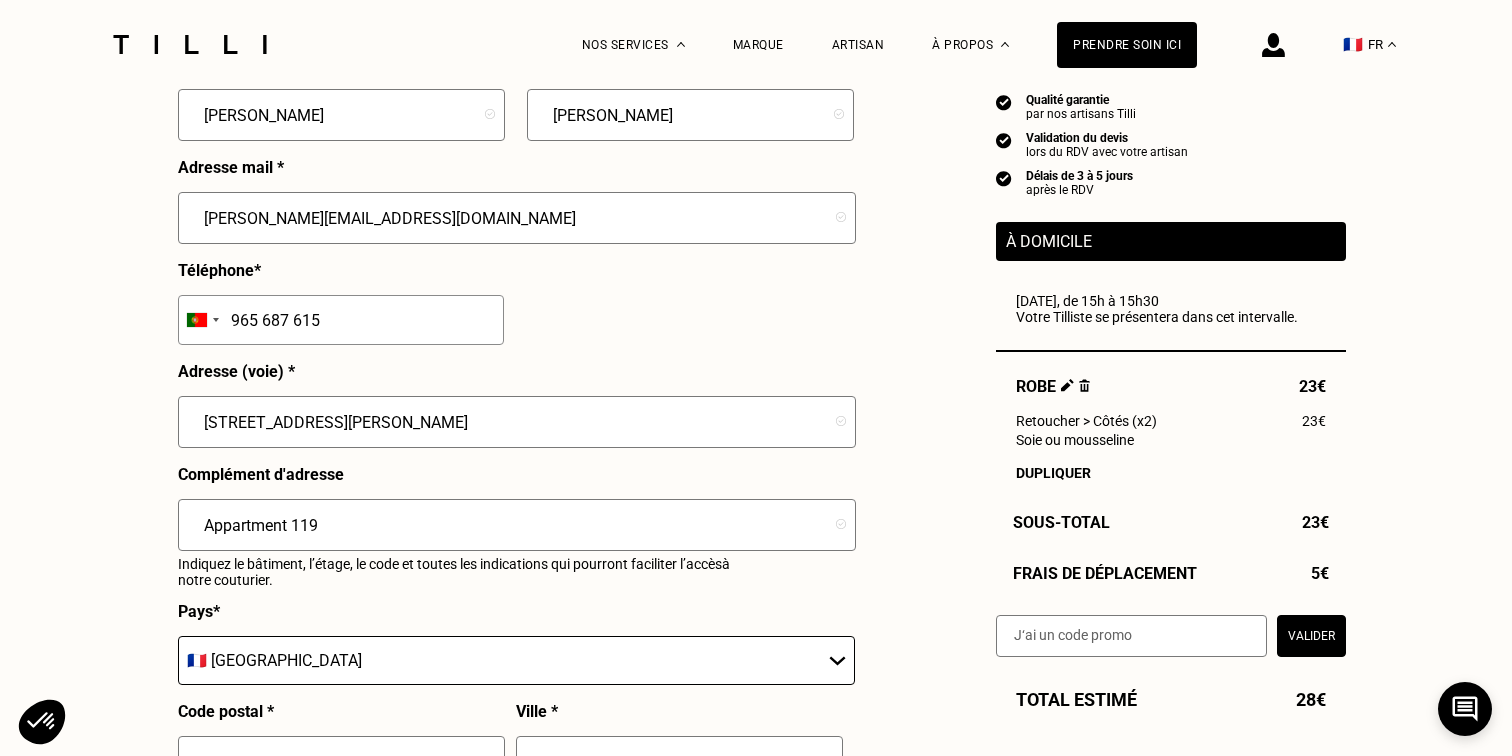 type on "Appartment 119" 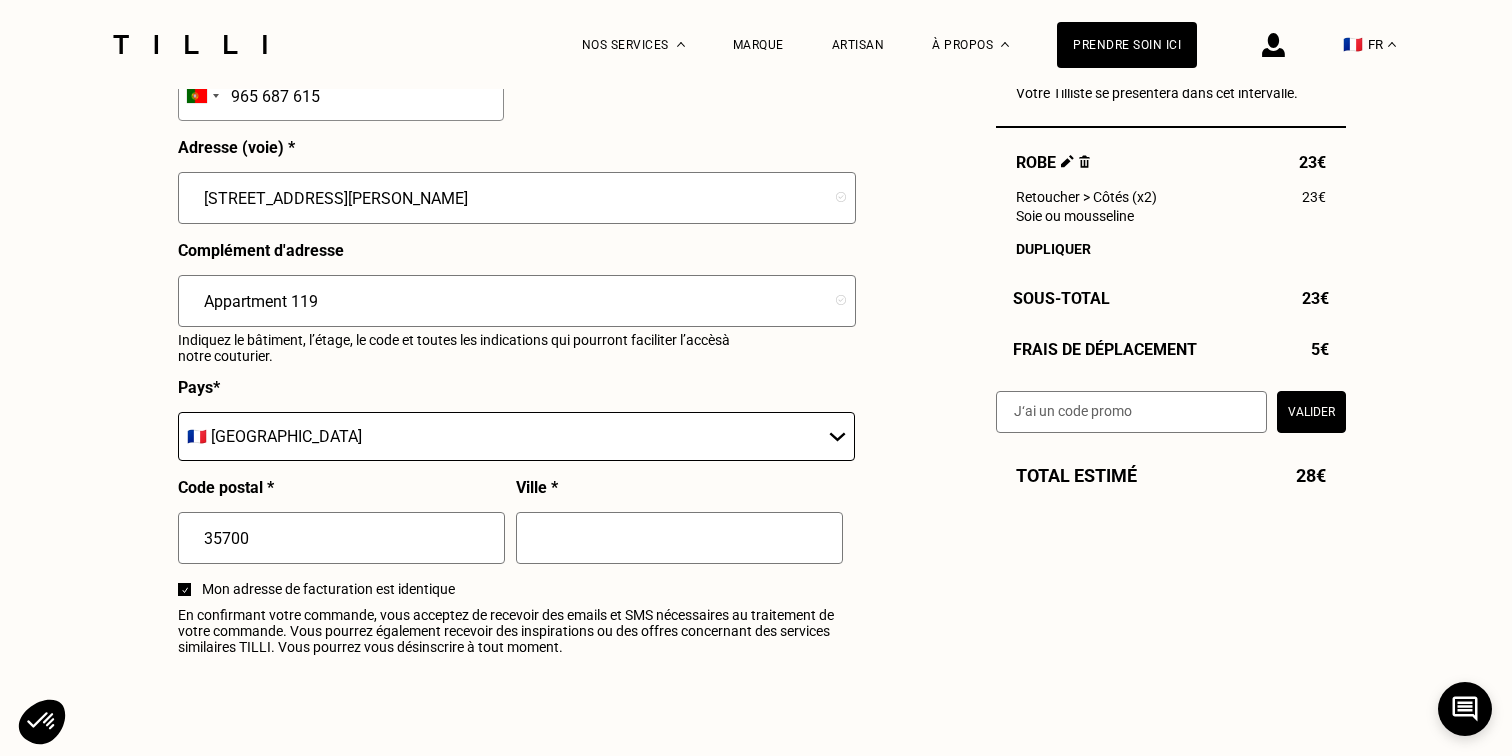 scroll, scrollTop: 2187, scrollLeft: 0, axis: vertical 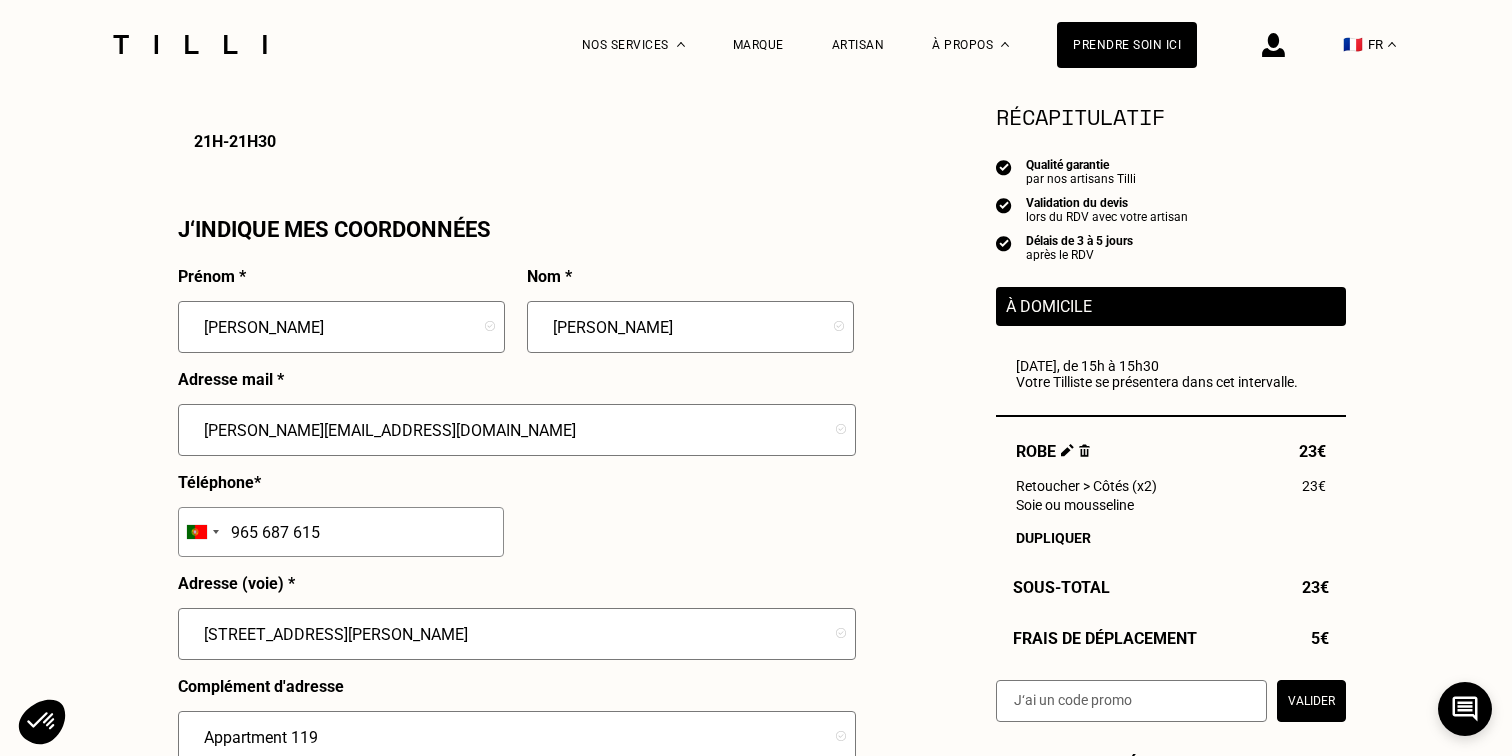 type on "[GEOGRAPHIC_DATA]" 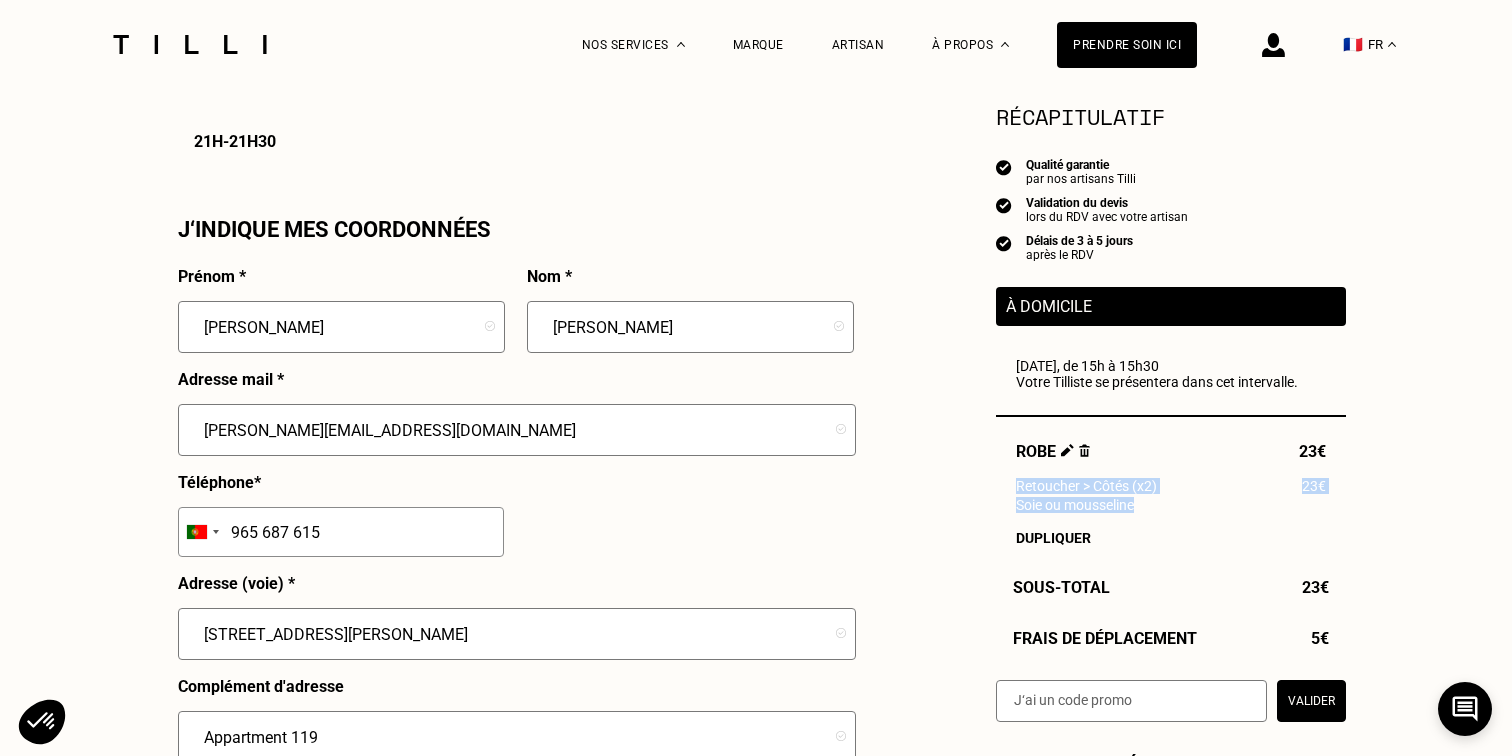 drag, startPoint x: 1016, startPoint y: 482, endPoint x: 1152, endPoint y: 503, distance: 137.61177 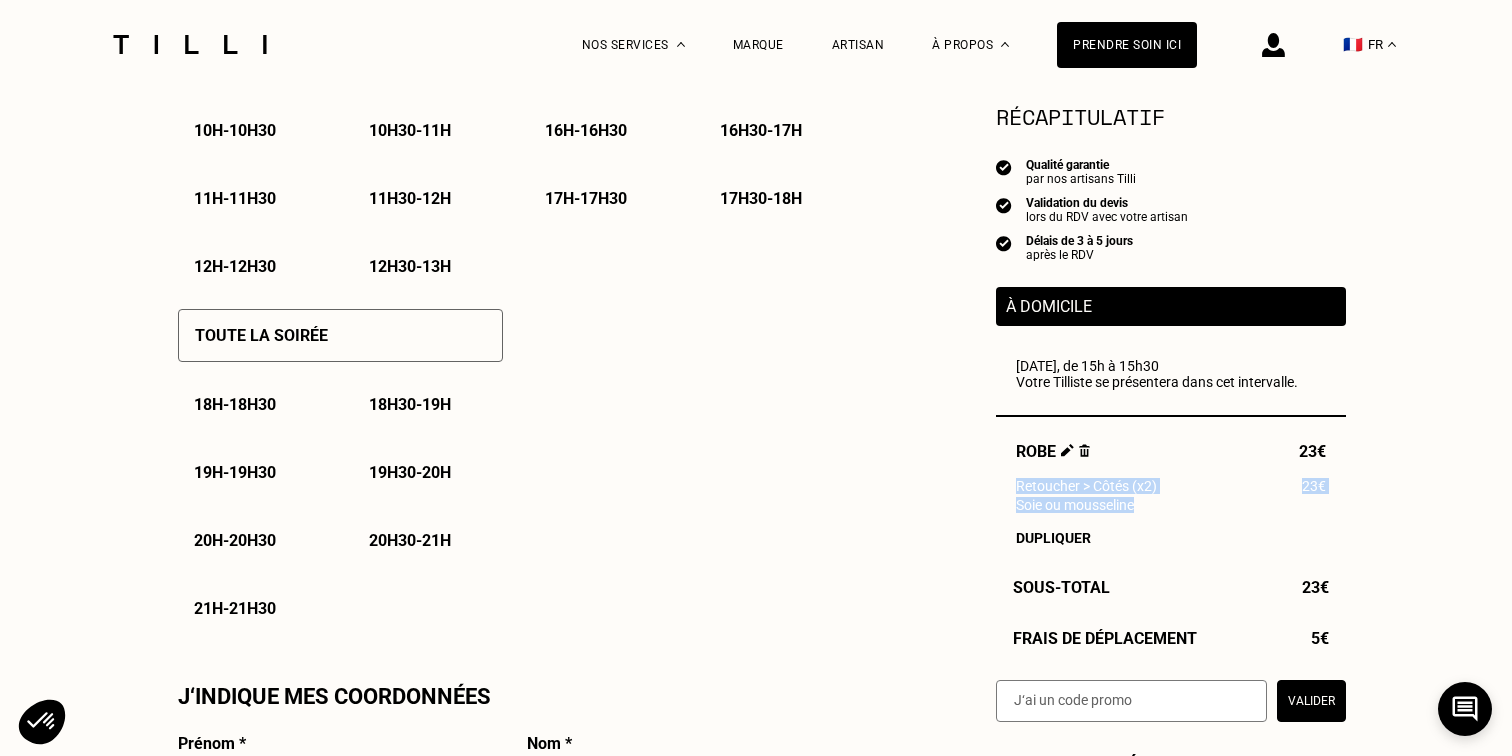 scroll, scrollTop: 1307, scrollLeft: 0, axis: vertical 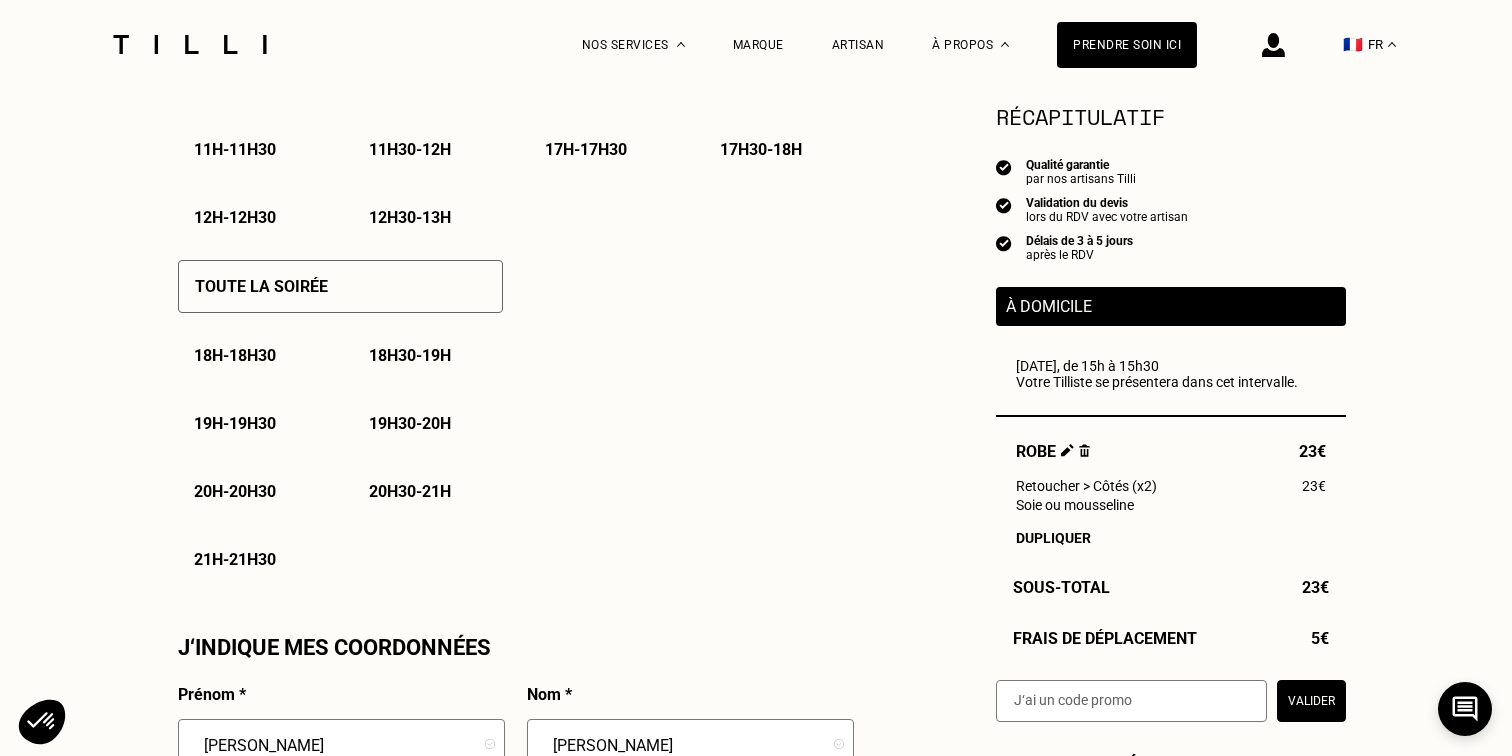 click on "Récapitulatif Qualité garantie par nos artisans Tilli Validation du devis lors du RDV avec votre artisan Délais de 3 à 5 jours après le RDV À domicile  [GEOGRAPHIC_DATA][DATE], de 15h à 15h30 Votre Tilliste se présentera dans cet intervalle. Robe 23€ Retoucher > Côtés (x2) 23€ Soie ou mousseline Dupliquer Sous-Total   23€ Frais de déplacement   5€ Valider" at bounding box center (1171, 411) 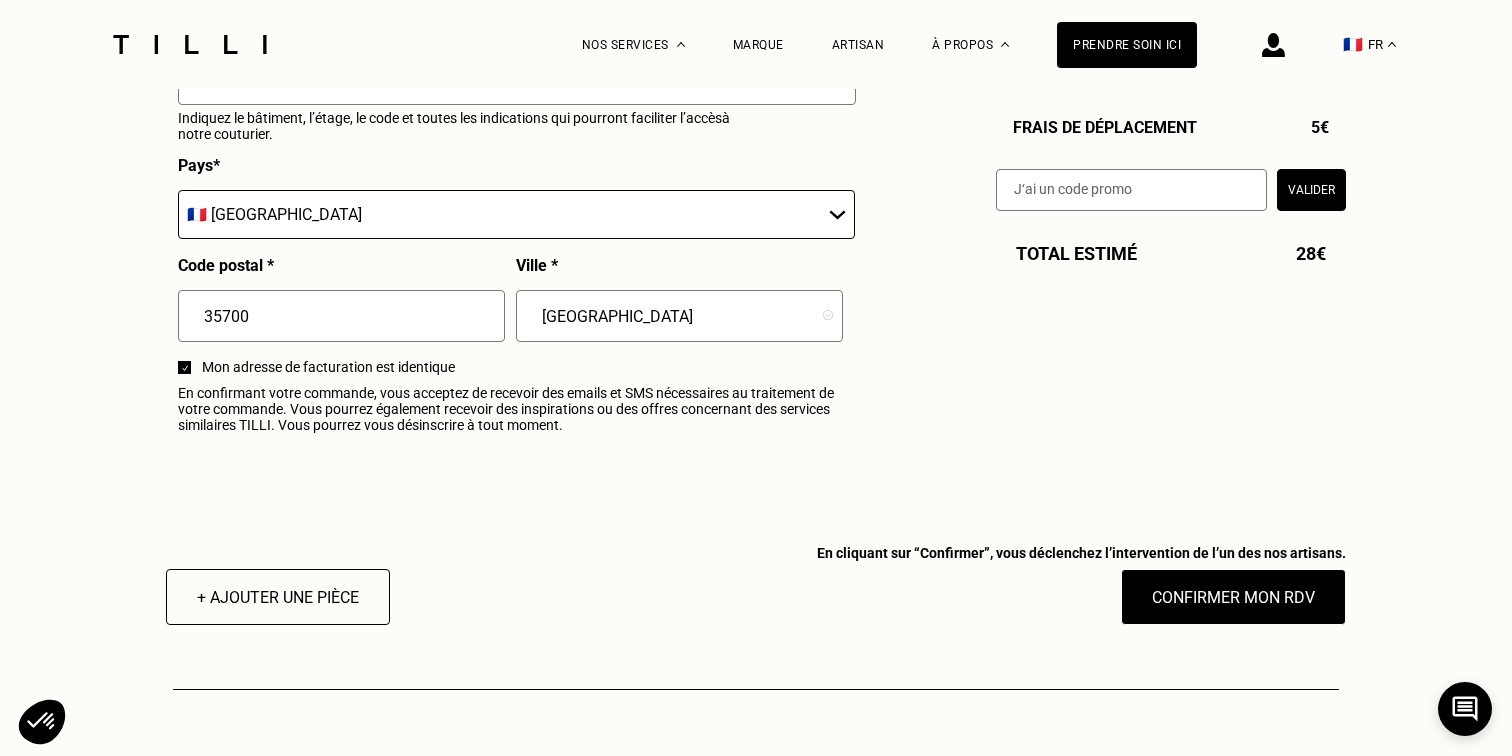 scroll, scrollTop: 2387, scrollLeft: 0, axis: vertical 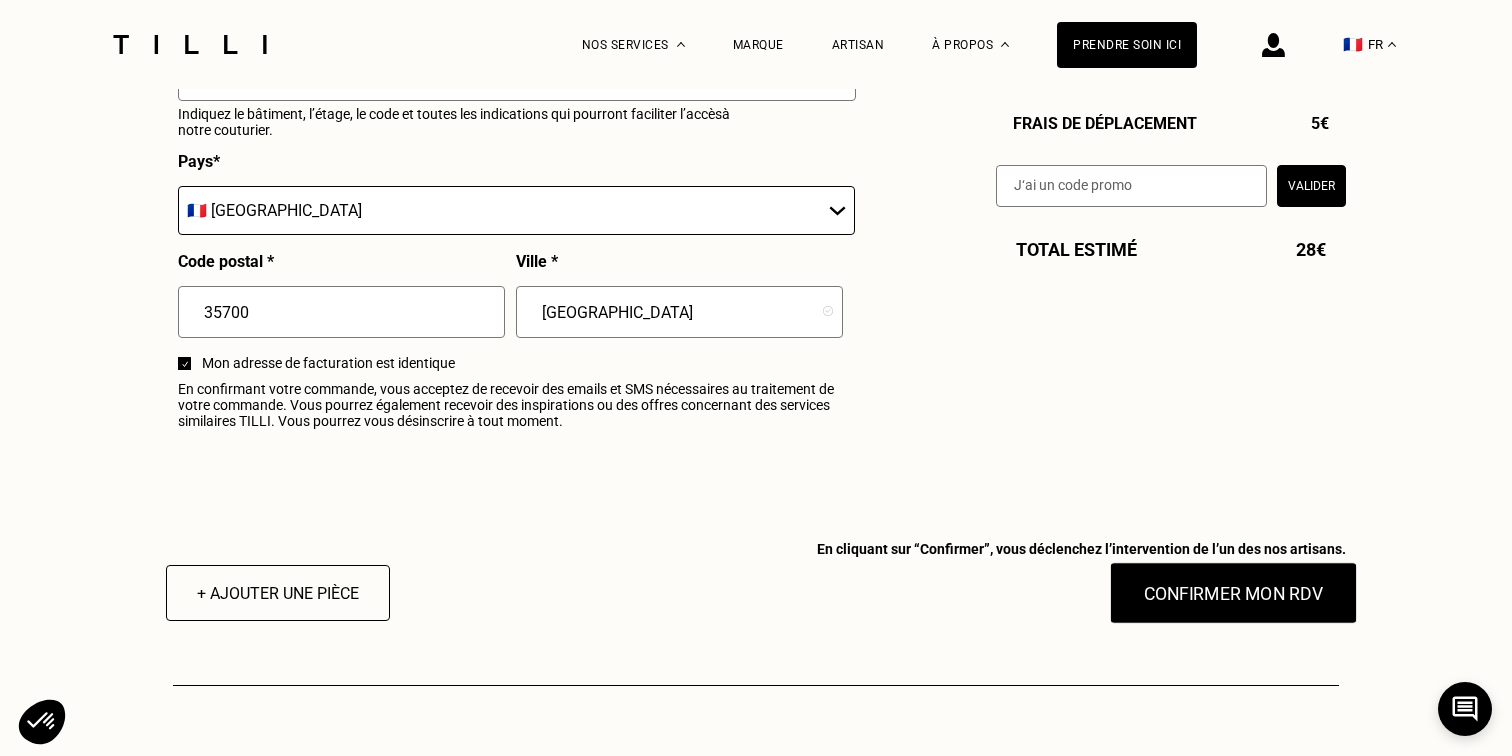 click on "Confirmer mon RDV" at bounding box center (1234, 593) 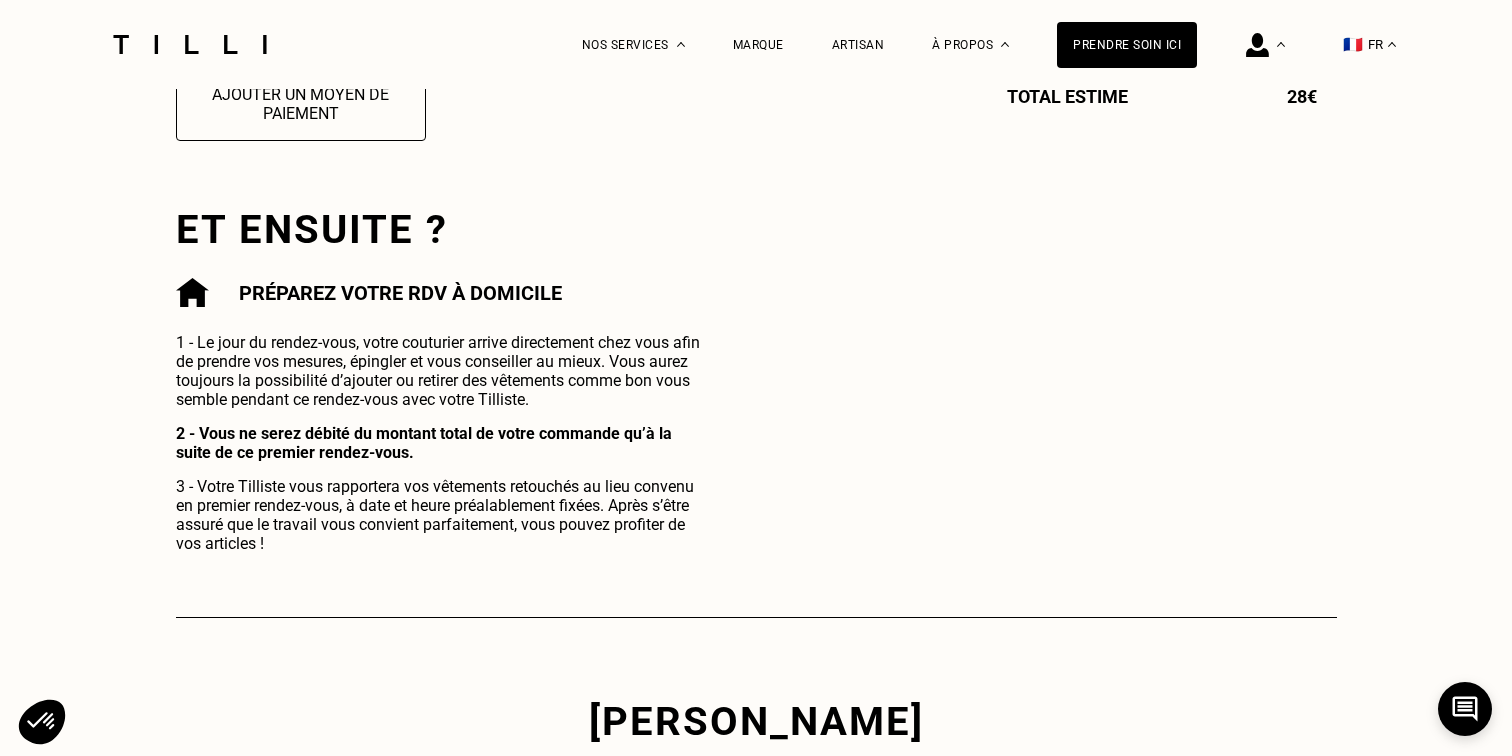 scroll, scrollTop: 943, scrollLeft: 0, axis: vertical 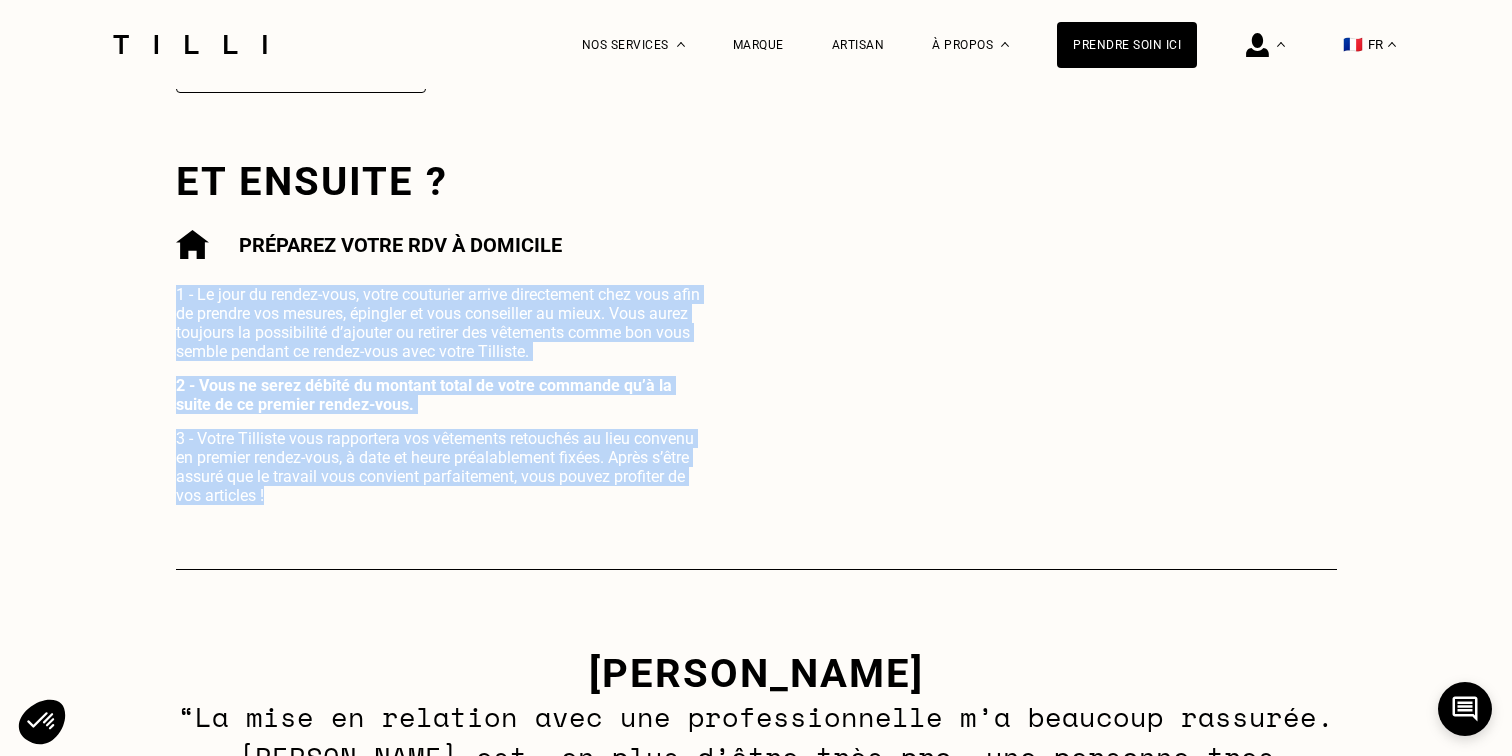 drag, startPoint x: 180, startPoint y: 294, endPoint x: 287, endPoint y: 501, distance: 233.01932 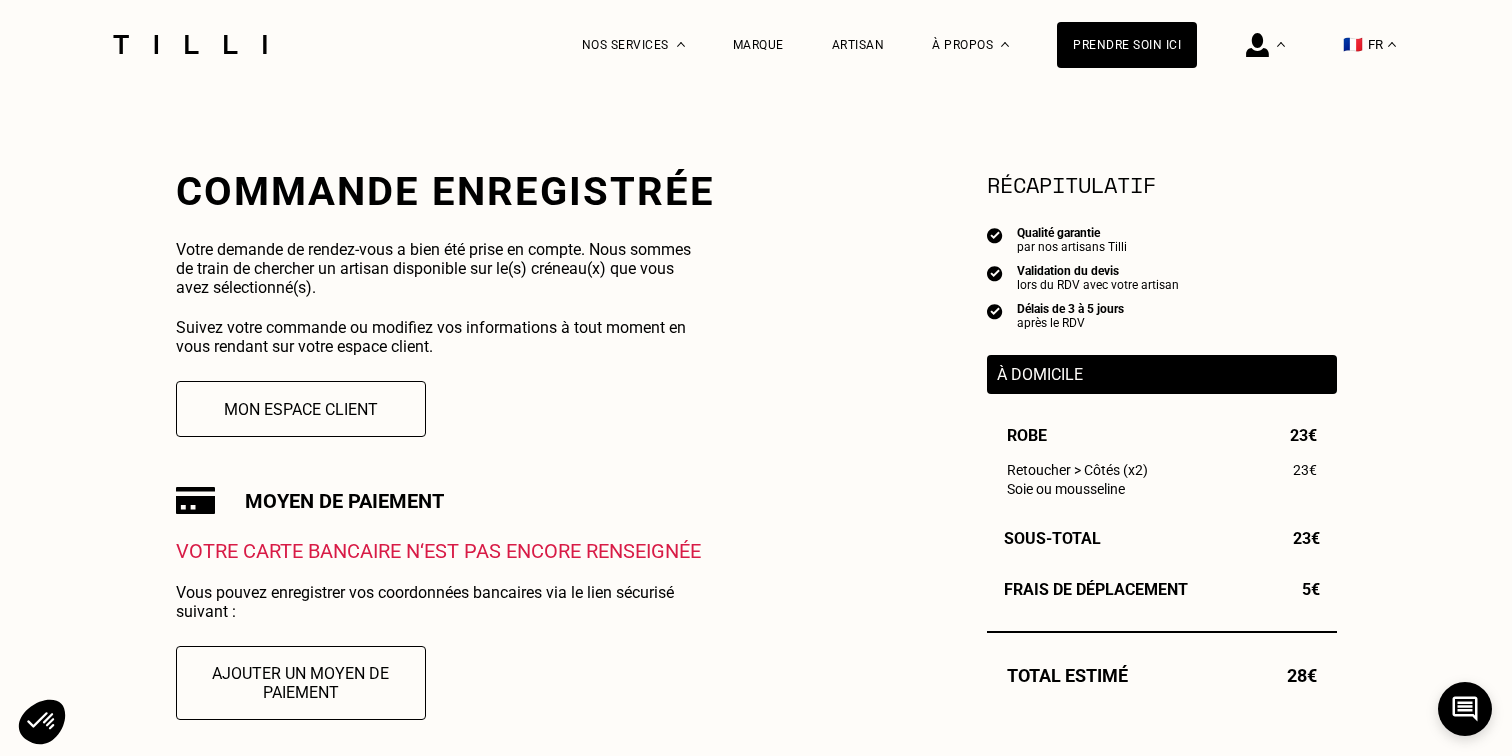 scroll, scrollTop: 322, scrollLeft: 0, axis: vertical 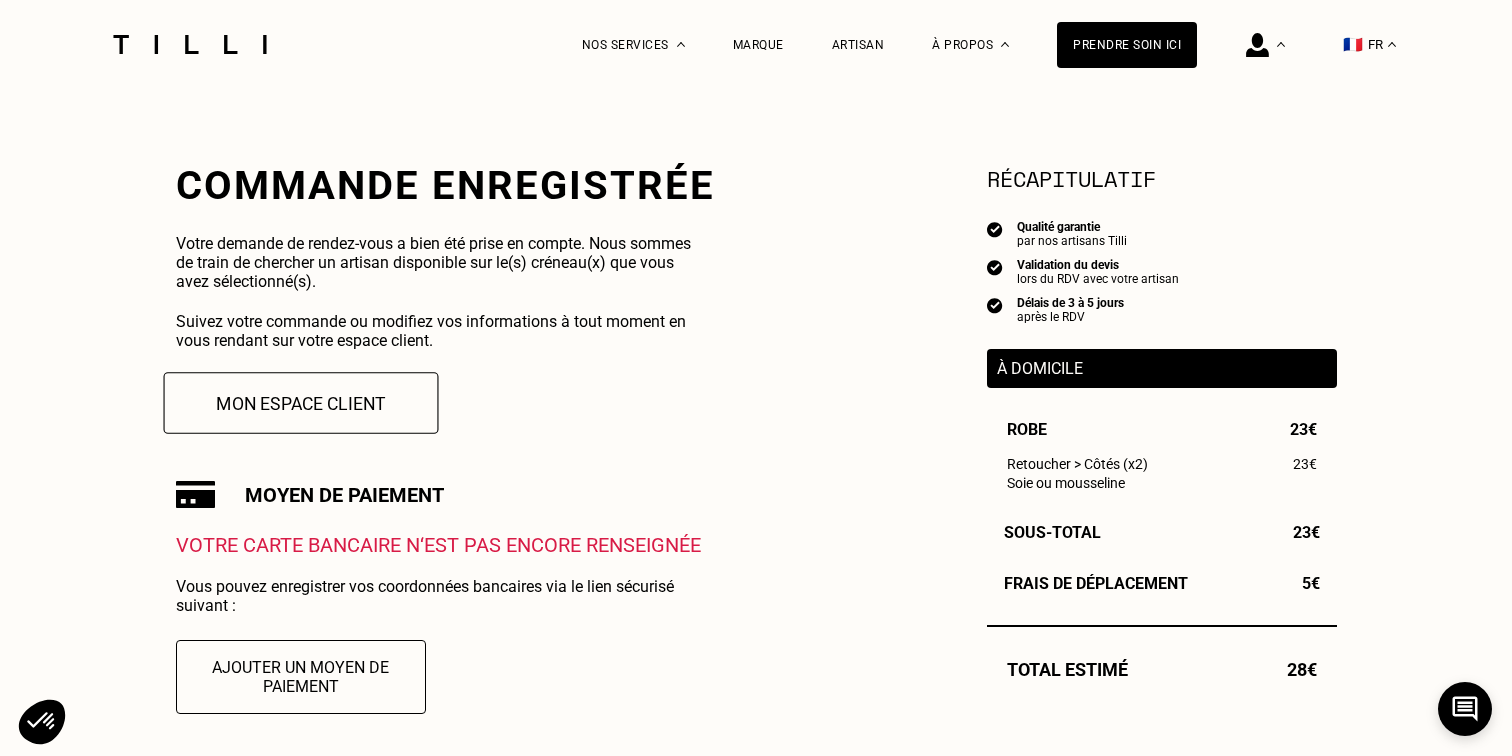 click on "Mon espace client" at bounding box center [300, 403] 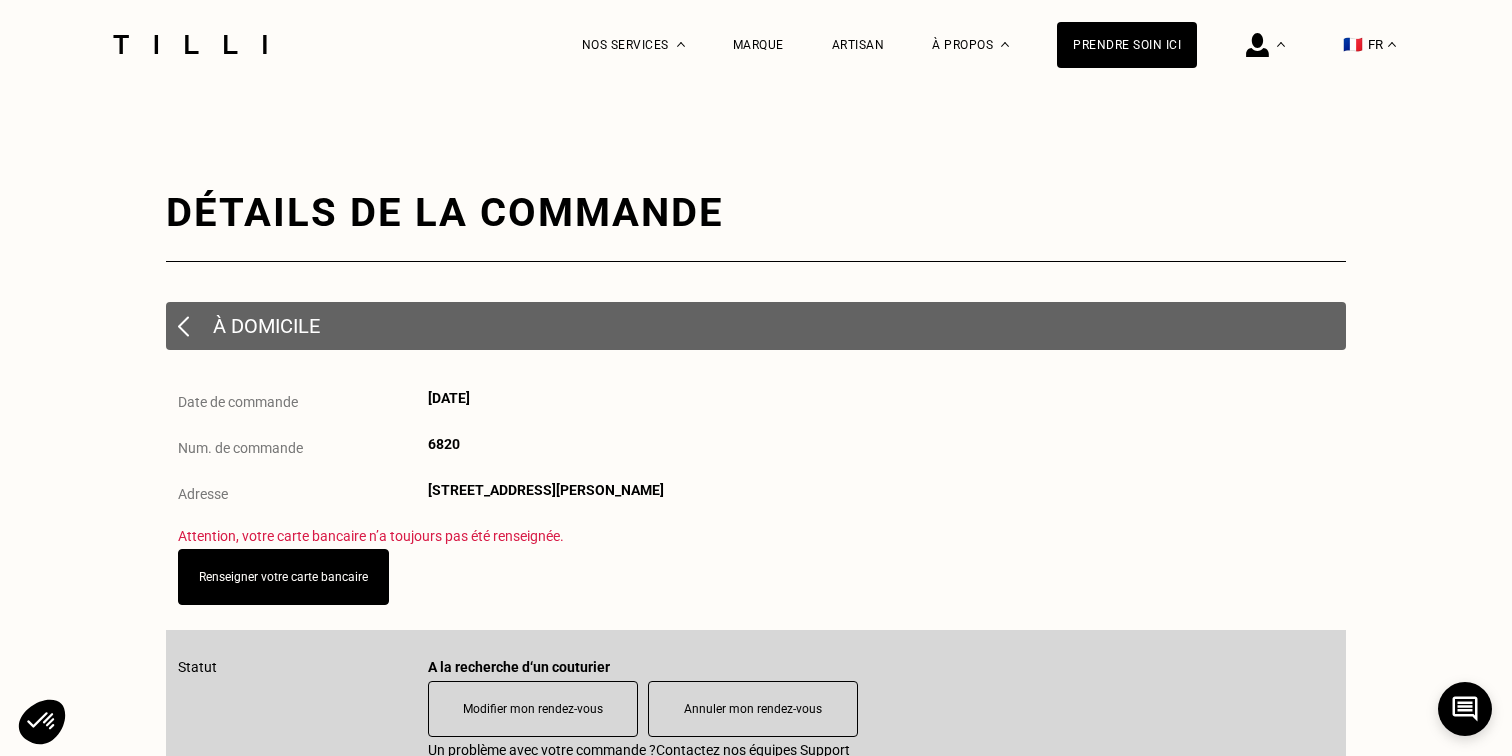scroll, scrollTop: 0, scrollLeft: 0, axis: both 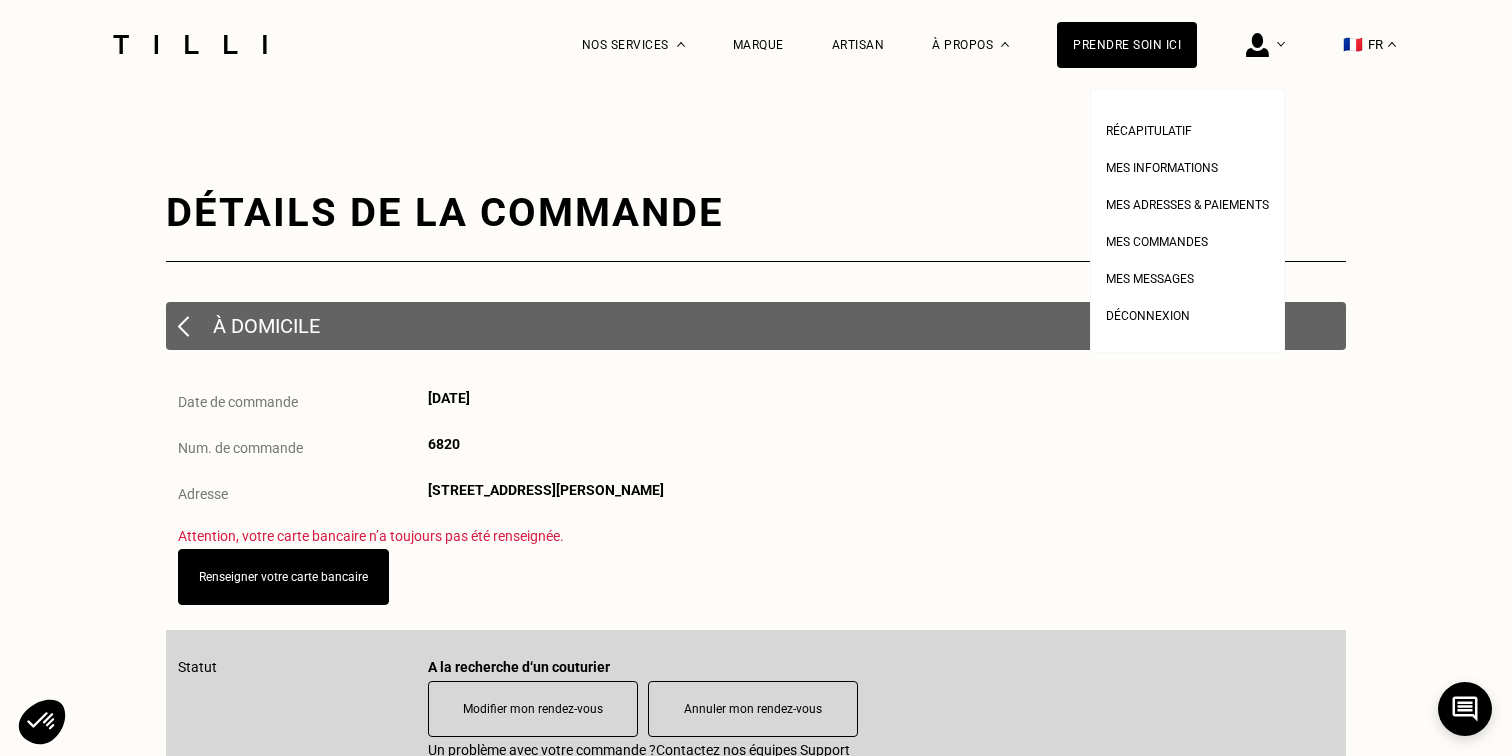click at bounding box center (1257, 45) 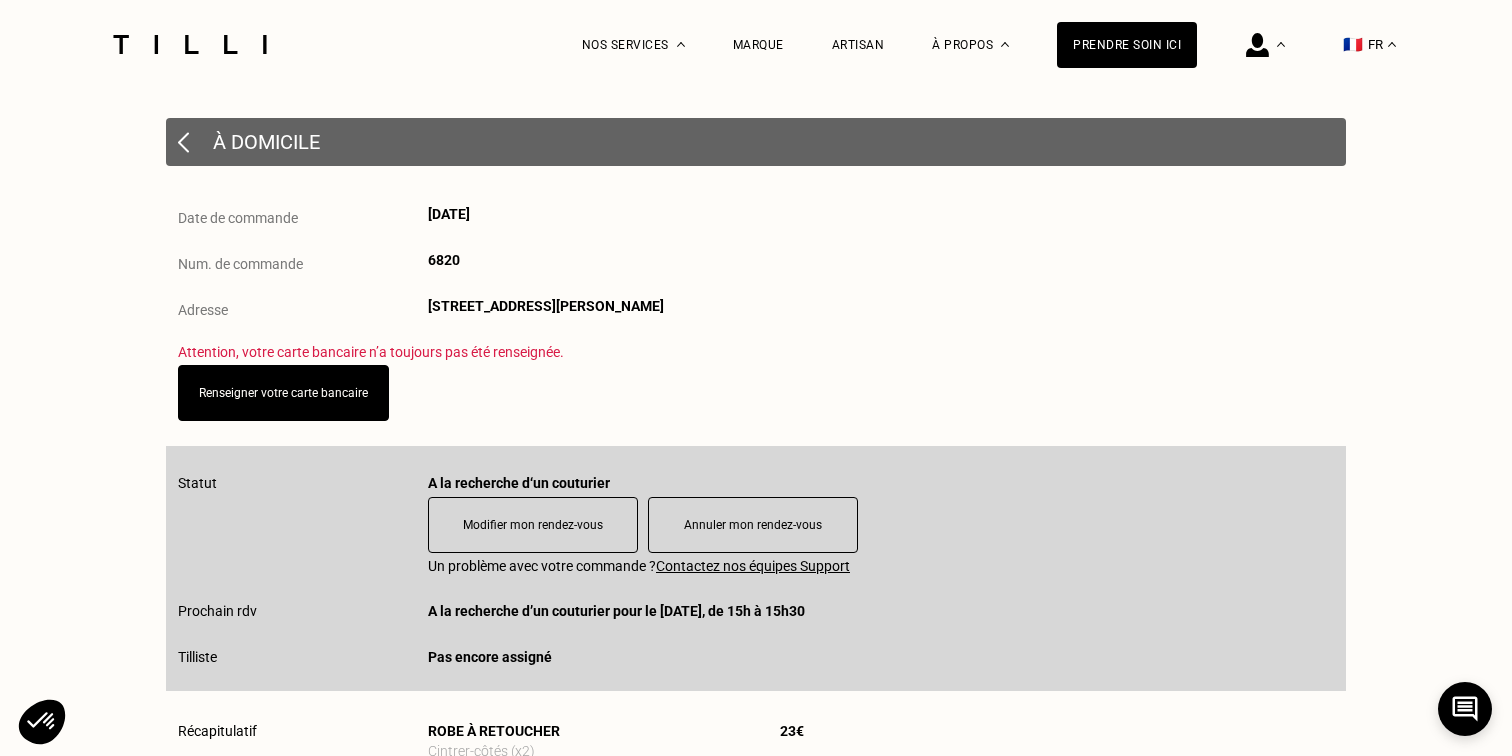 scroll, scrollTop: 186, scrollLeft: 0, axis: vertical 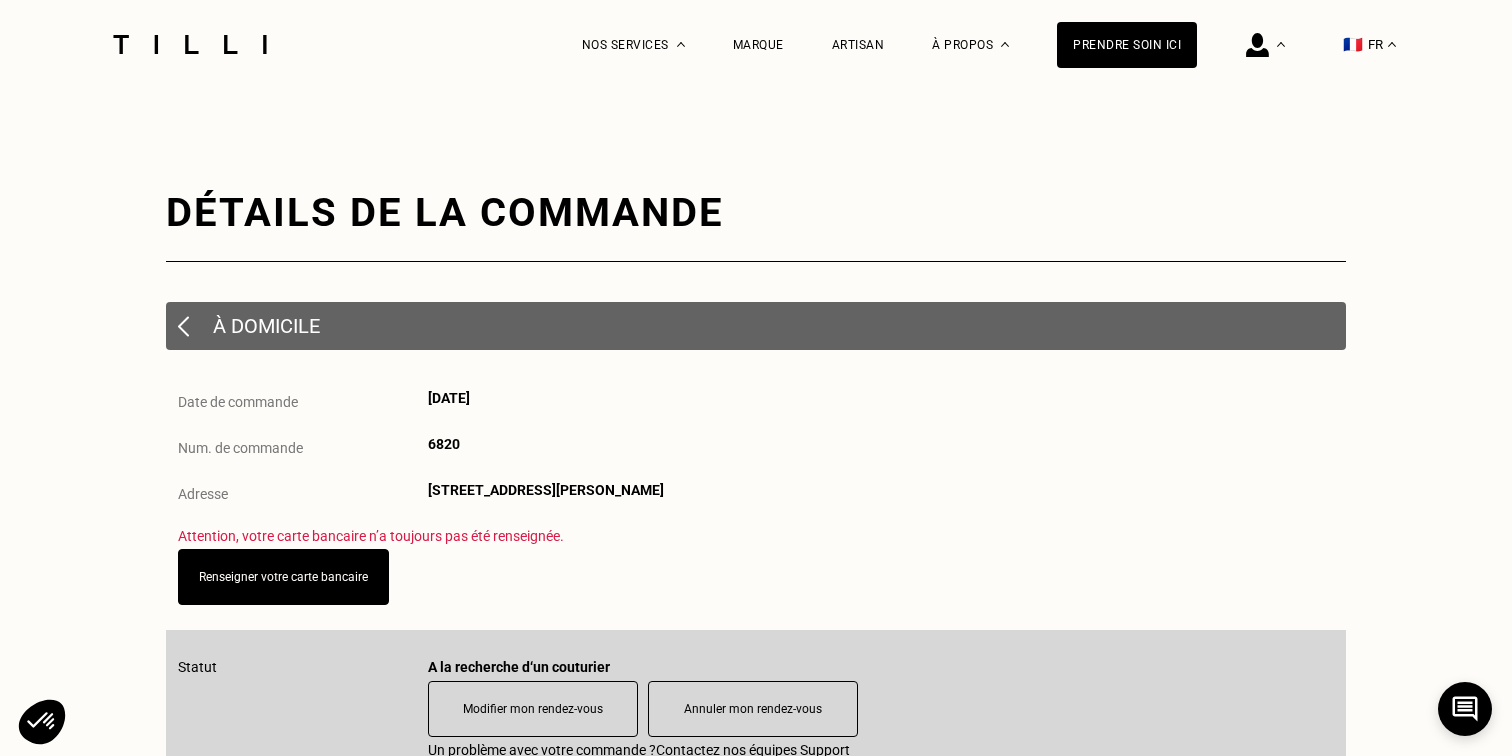 click at bounding box center (183, 326) 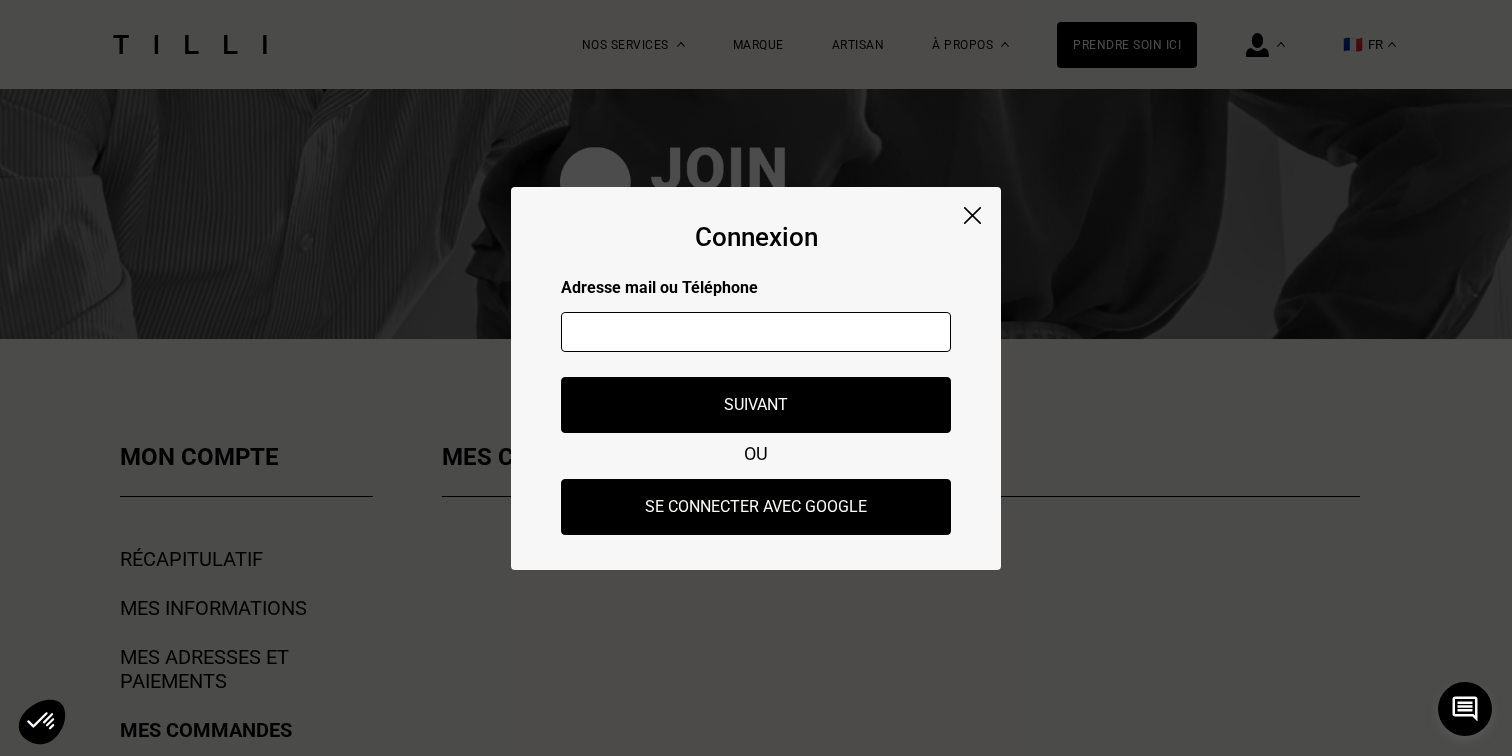 click at bounding box center [972, 215] 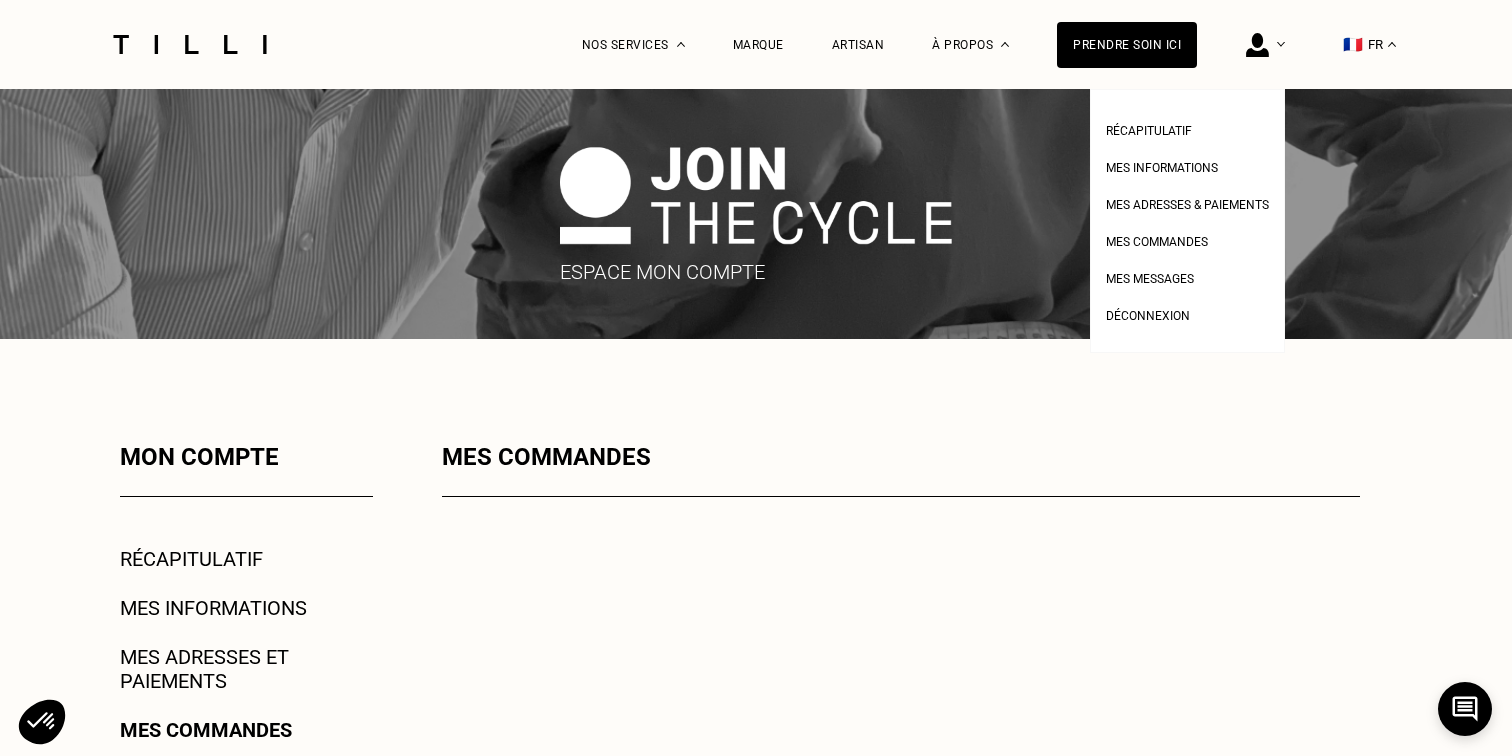 click at bounding box center (1257, 45) 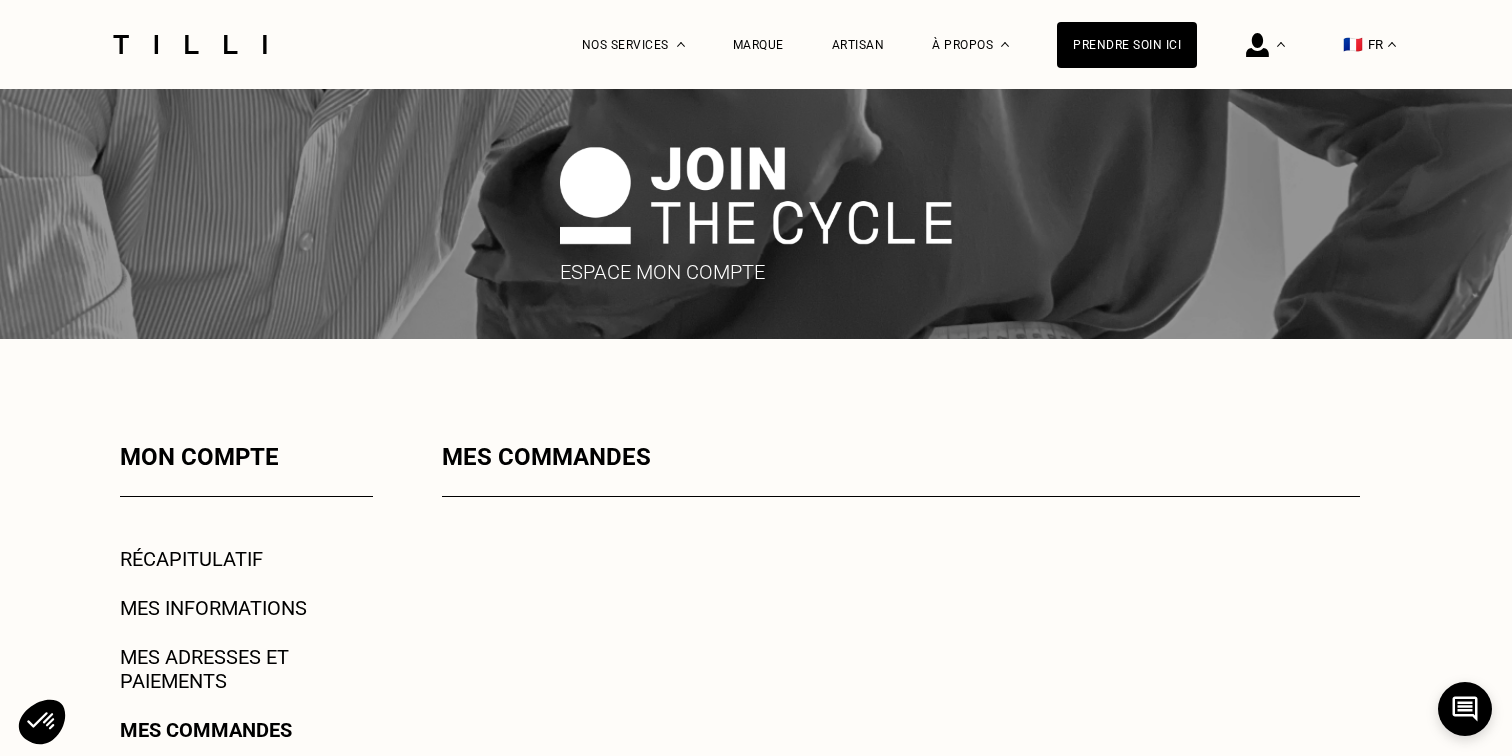 scroll, scrollTop: 0, scrollLeft: 0, axis: both 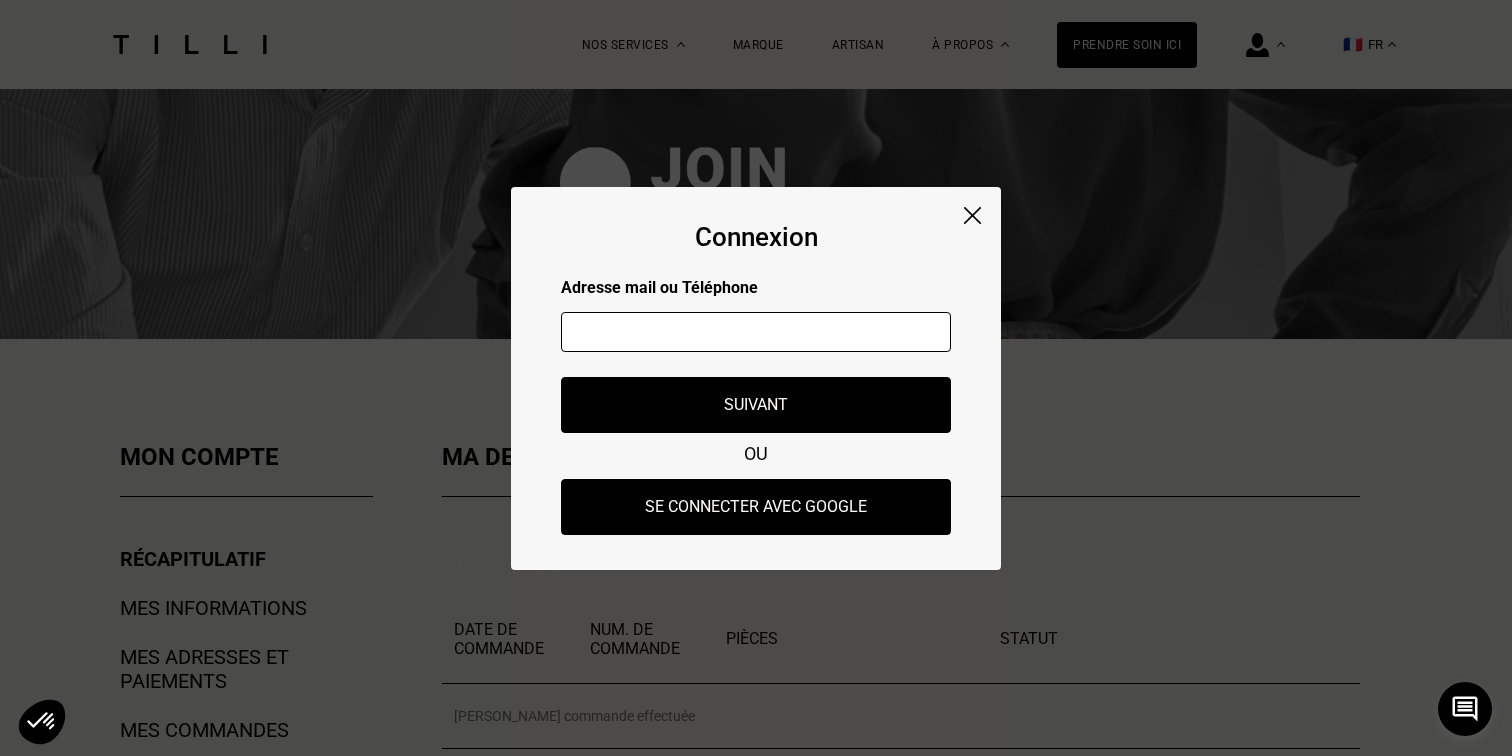 click at bounding box center [972, 215] 